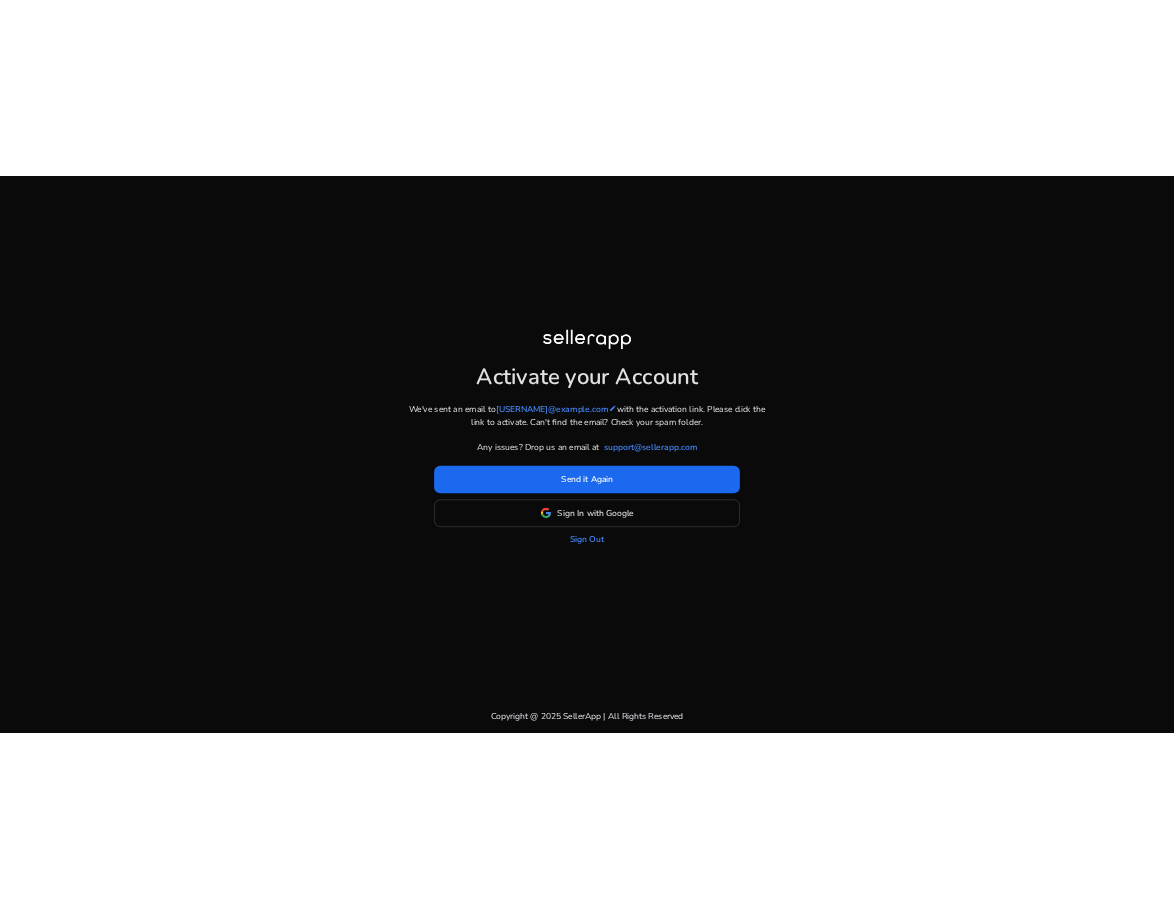 scroll, scrollTop: 0, scrollLeft: 0, axis: both 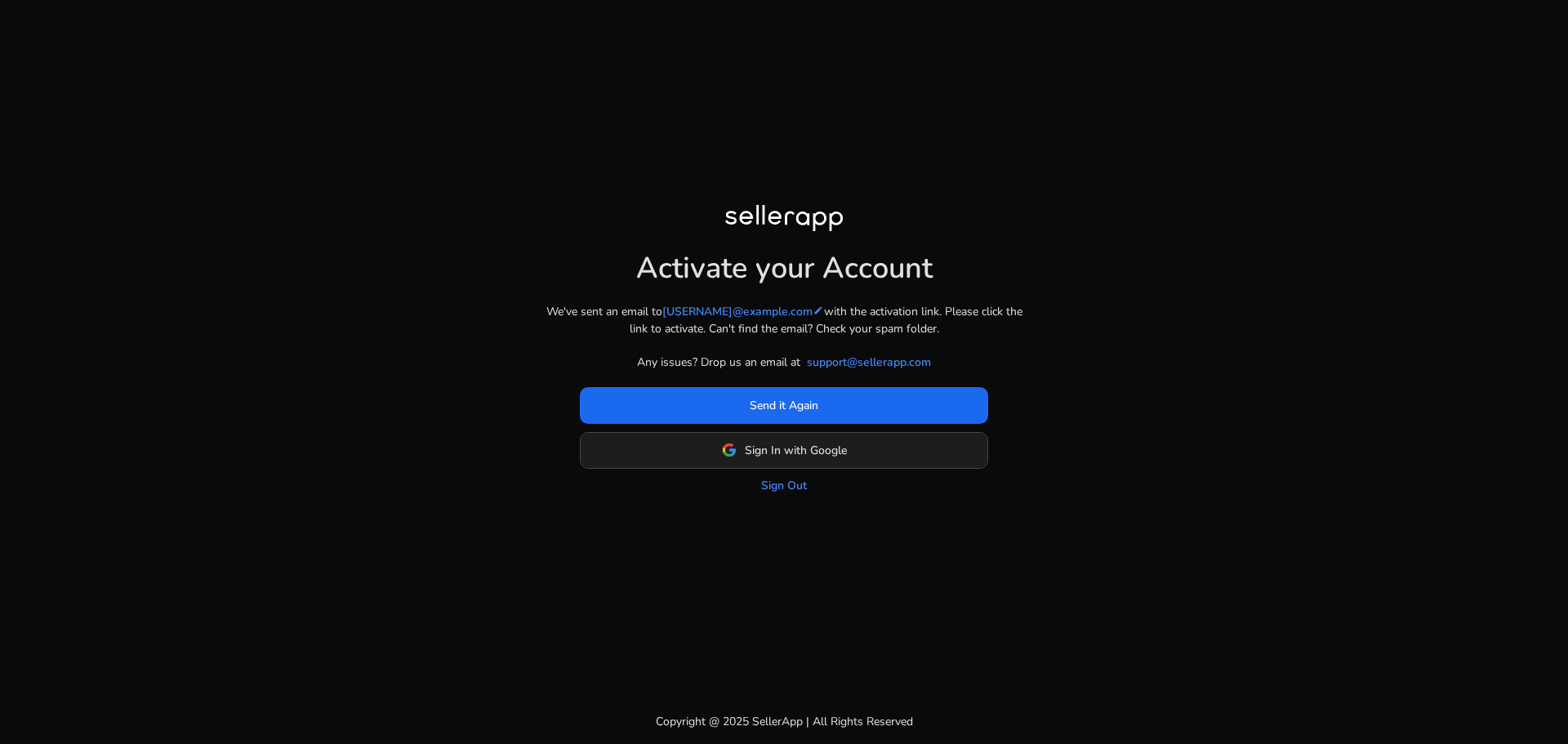 click 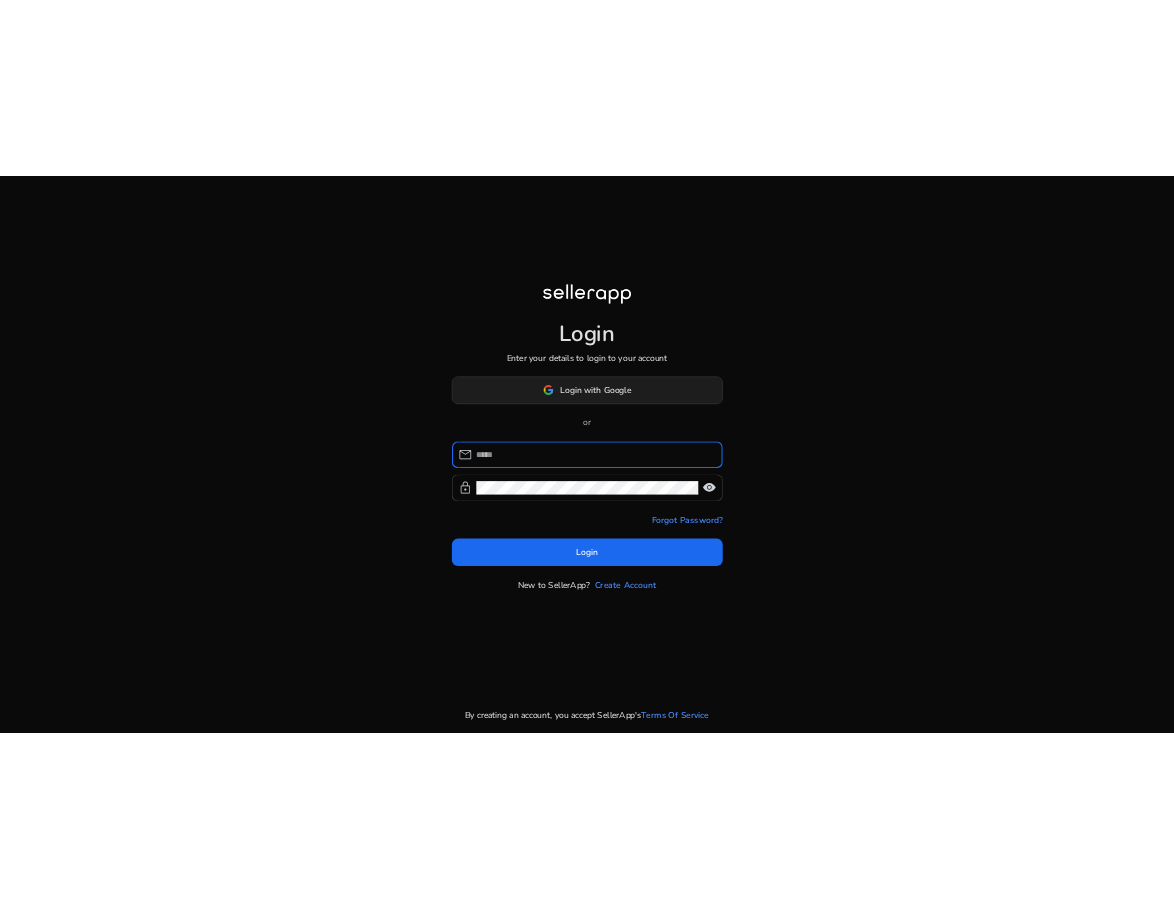 scroll, scrollTop: 0, scrollLeft: 0, axis: both 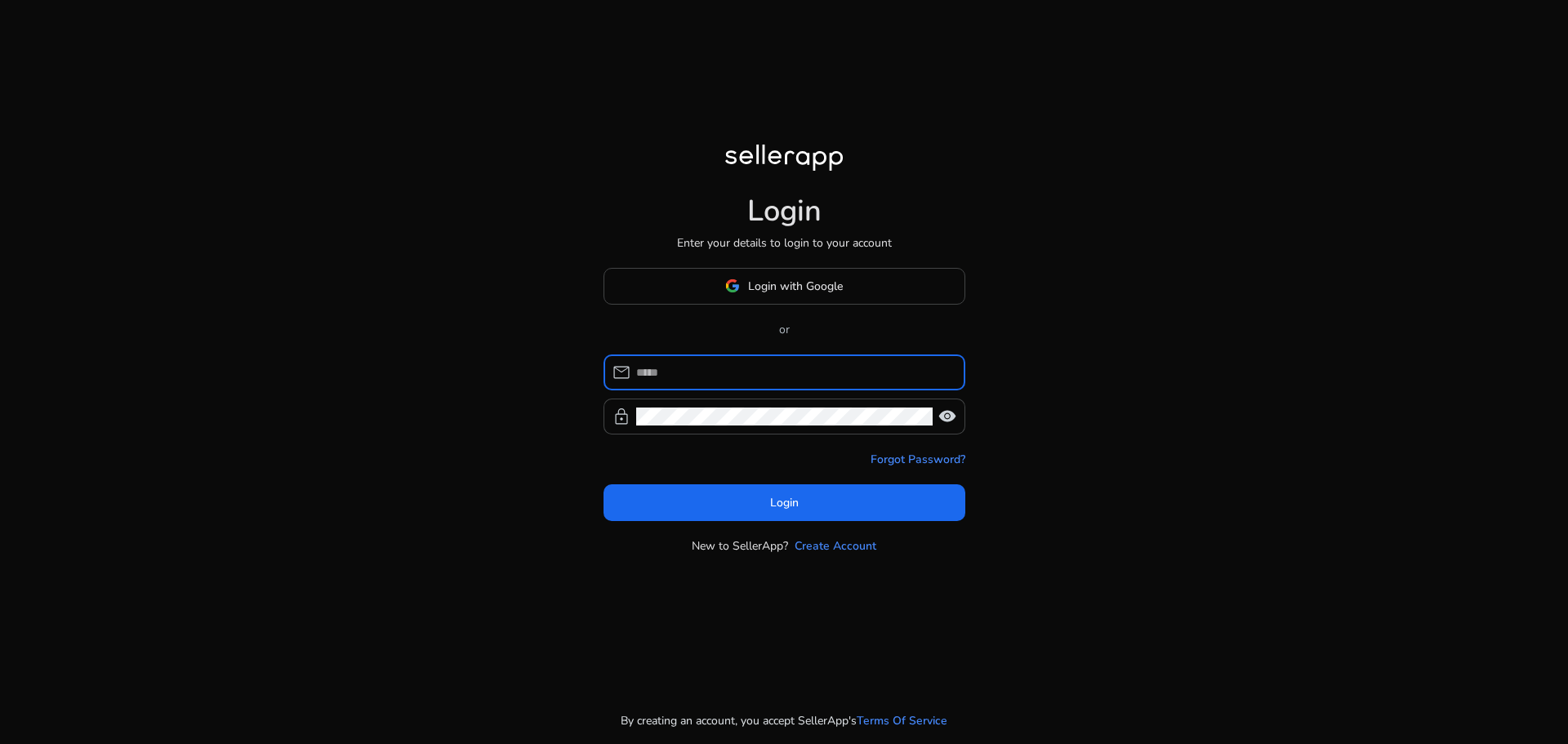 type on "**********" 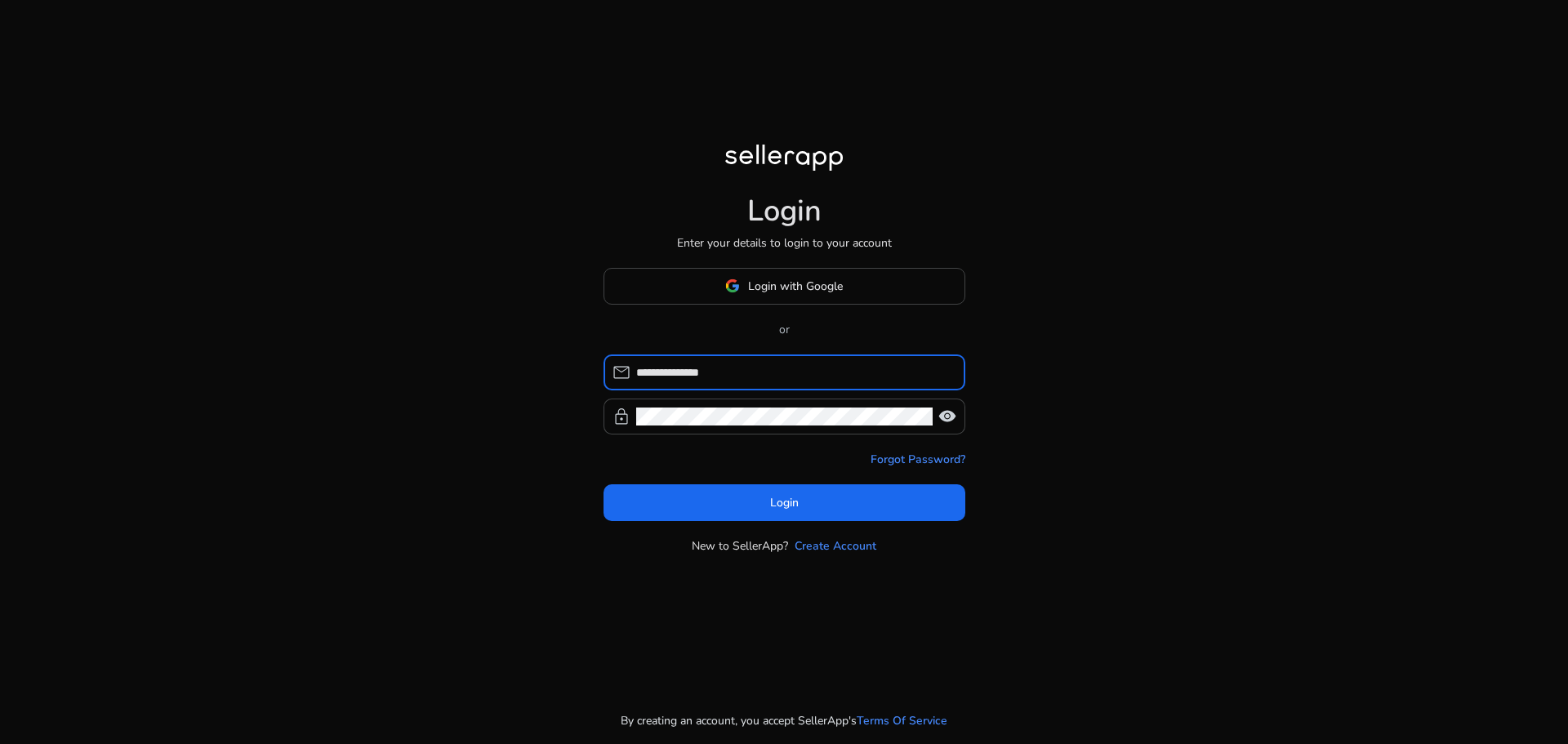click on "**********" at bounding box center [794, 372] 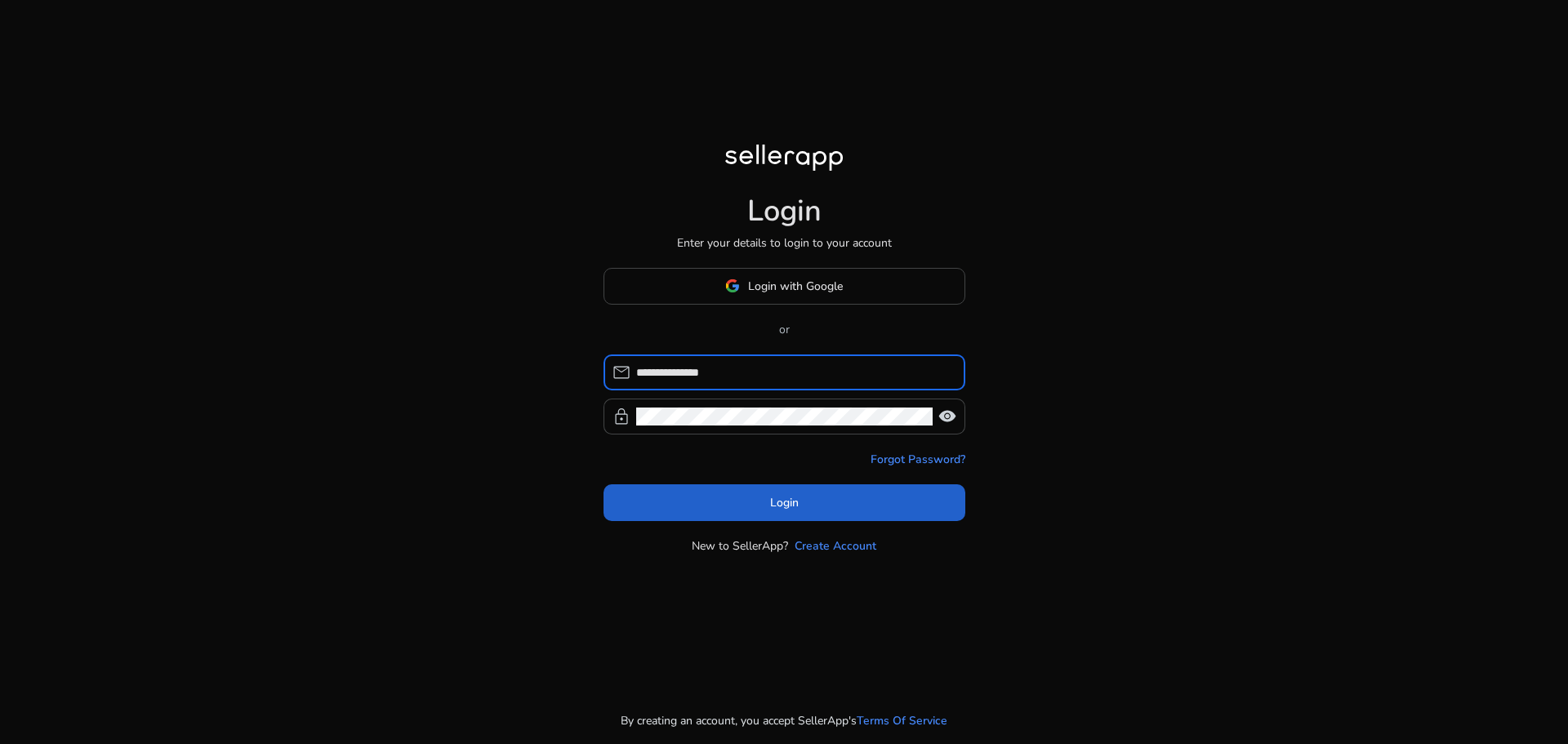 click at bounding box center [784, 502] 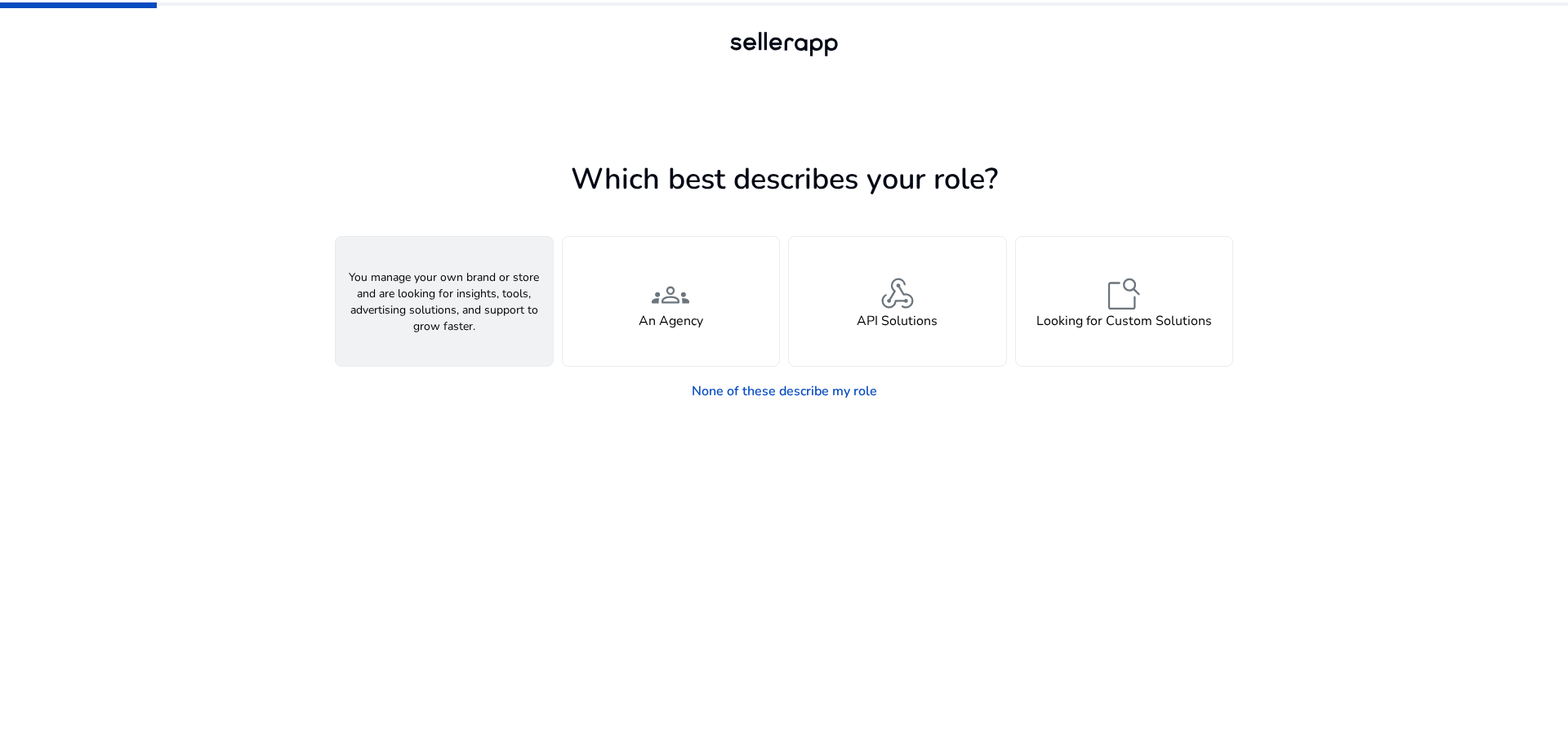 click on "person  A Seller" 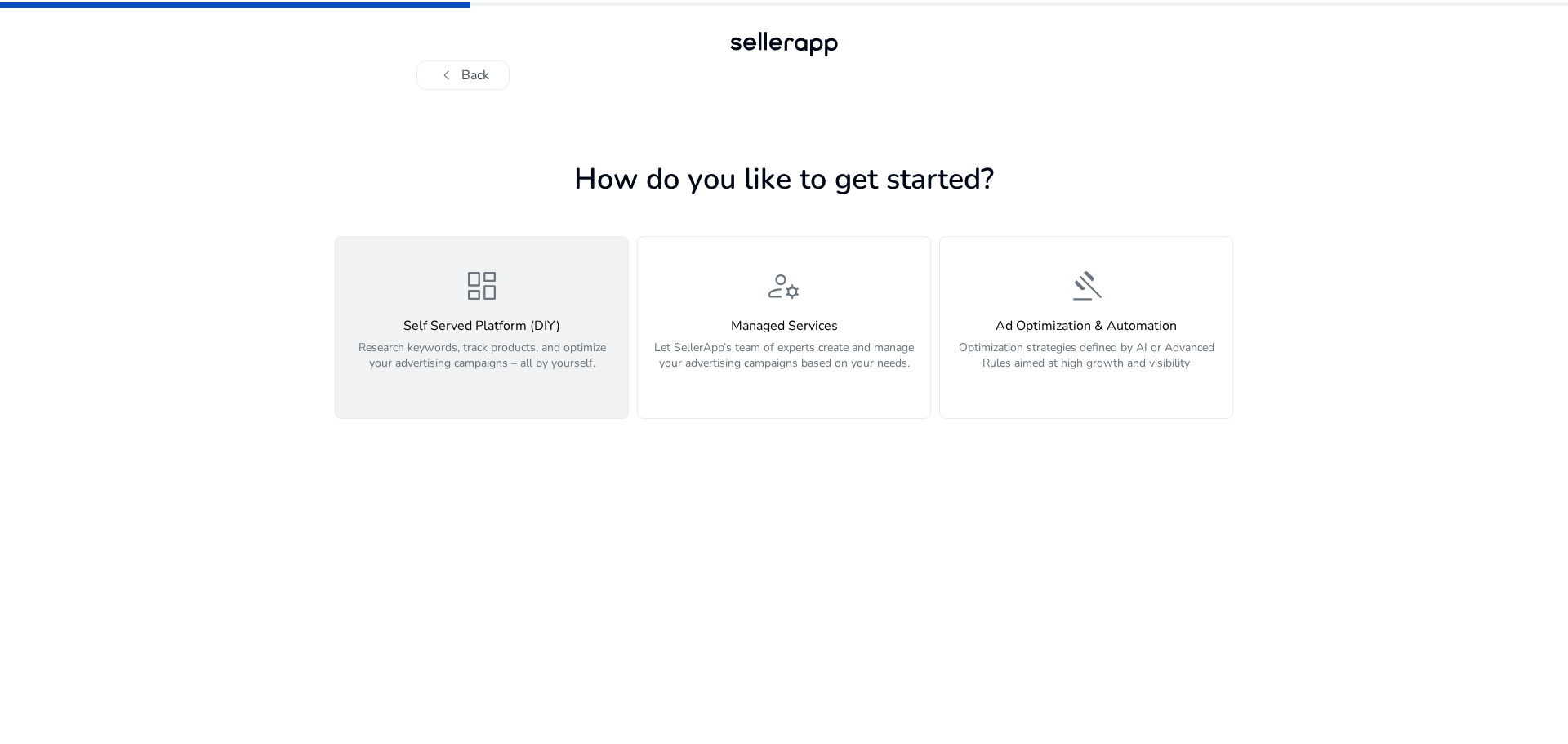 click on "Research keywords, track products, and optimize your advertising campaigns – all by yourself." 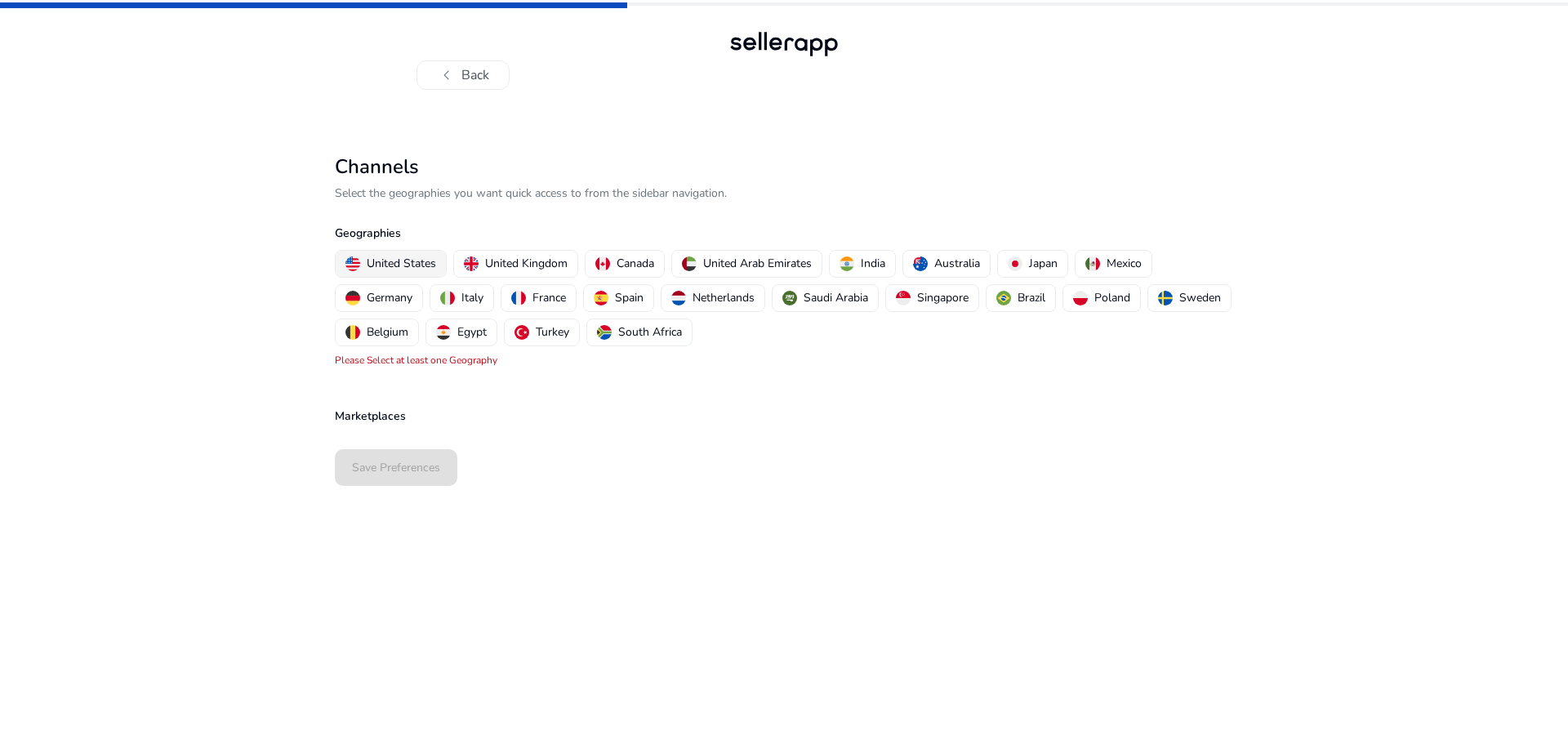 click on "United States" at bounding box center (401, 263) 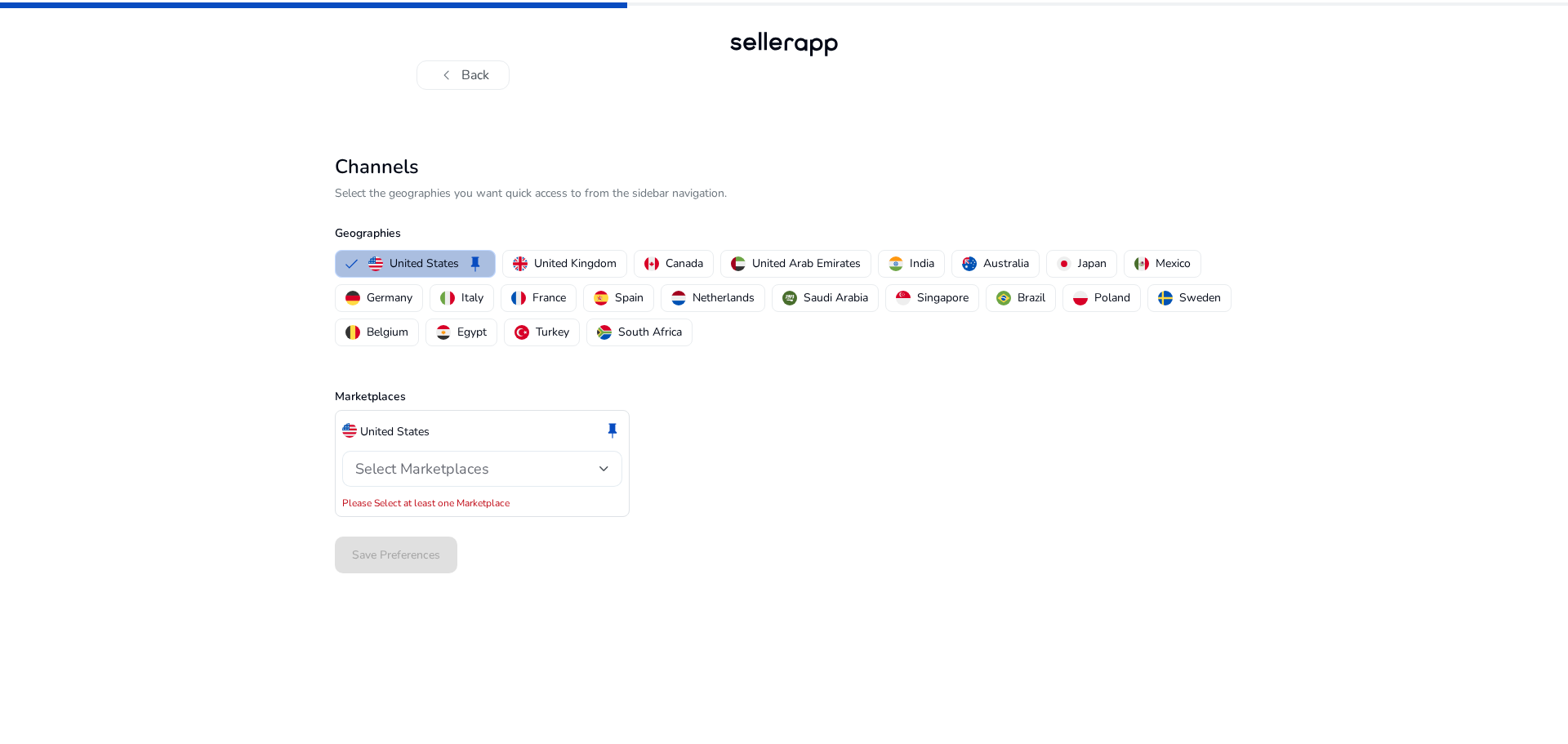 click on "Select Marketplaces" at bounding box center [482, 469] 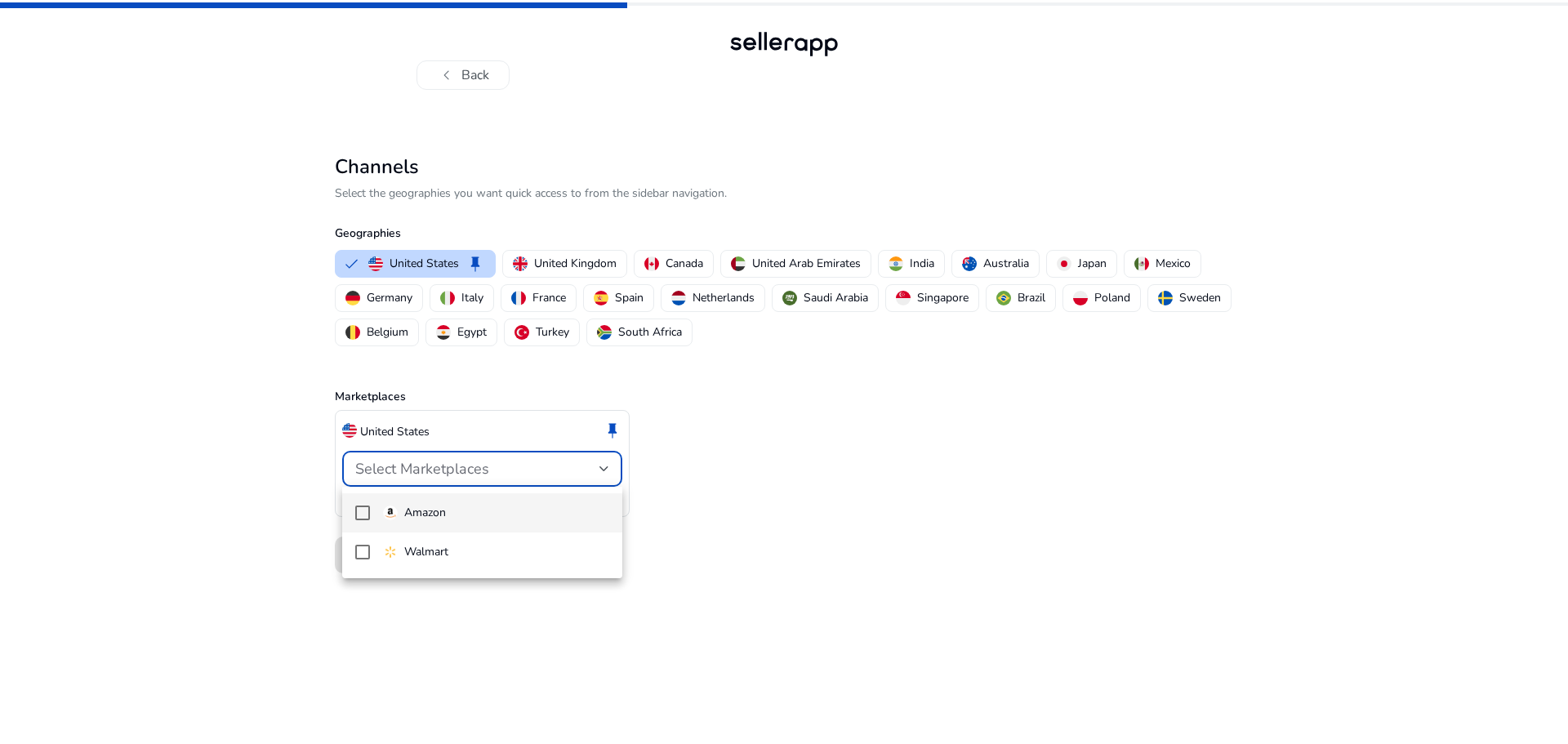 click on "Amazon" at bounding box center [496, 513] 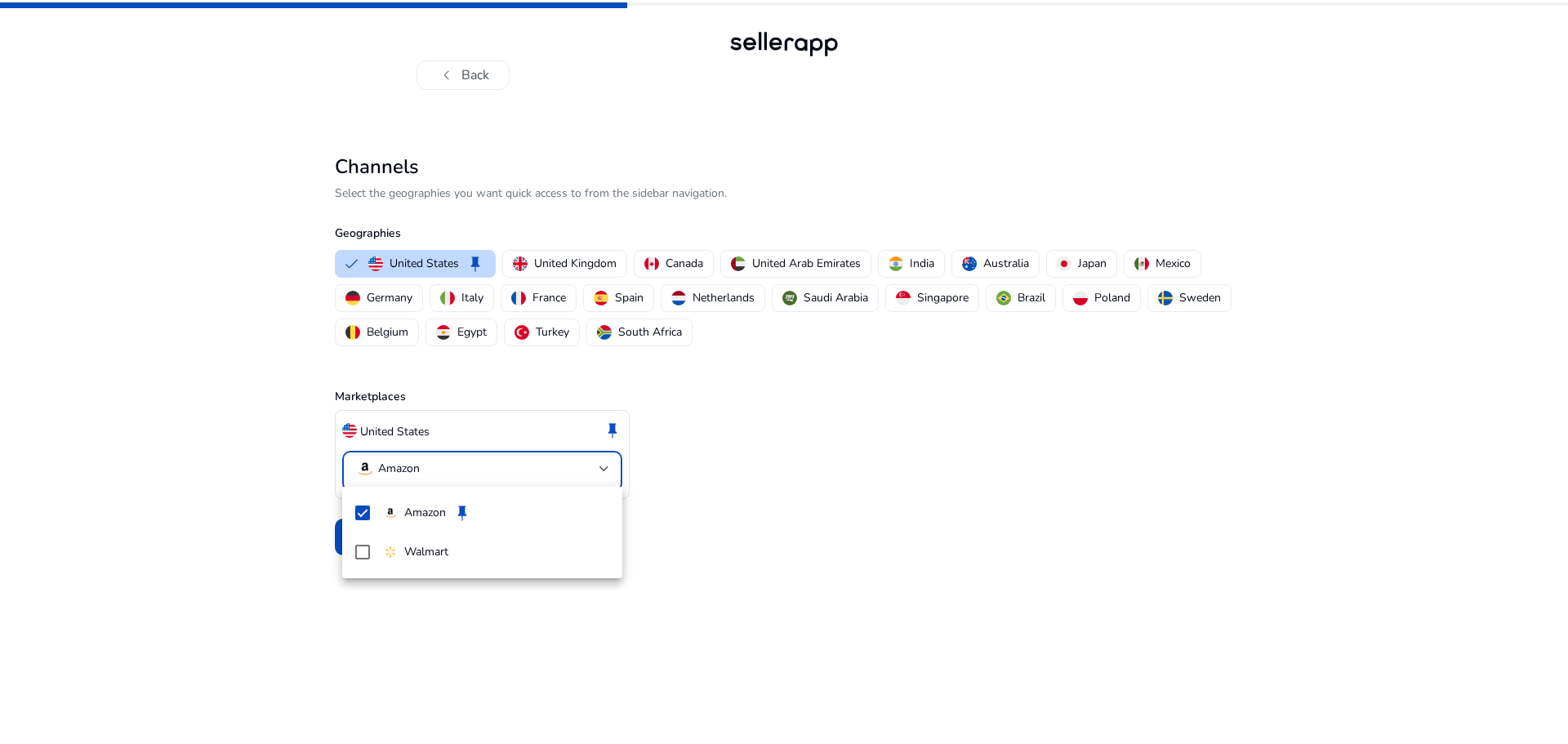 drag, startPoint x: 556, startPoint y: 603, endPoint x: 491, endPoint y: 572, distance: 72.01389 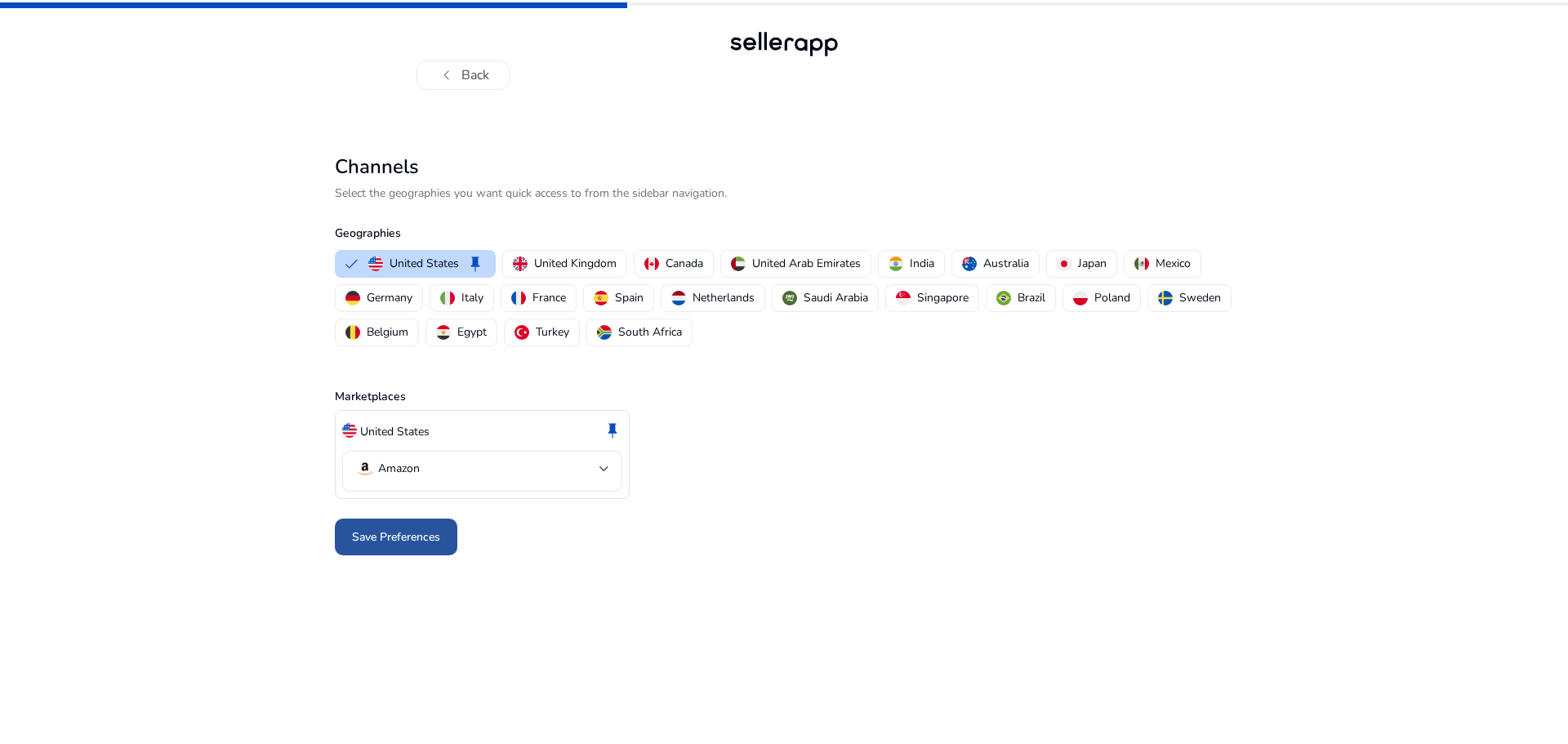 click on "Save Preferences" 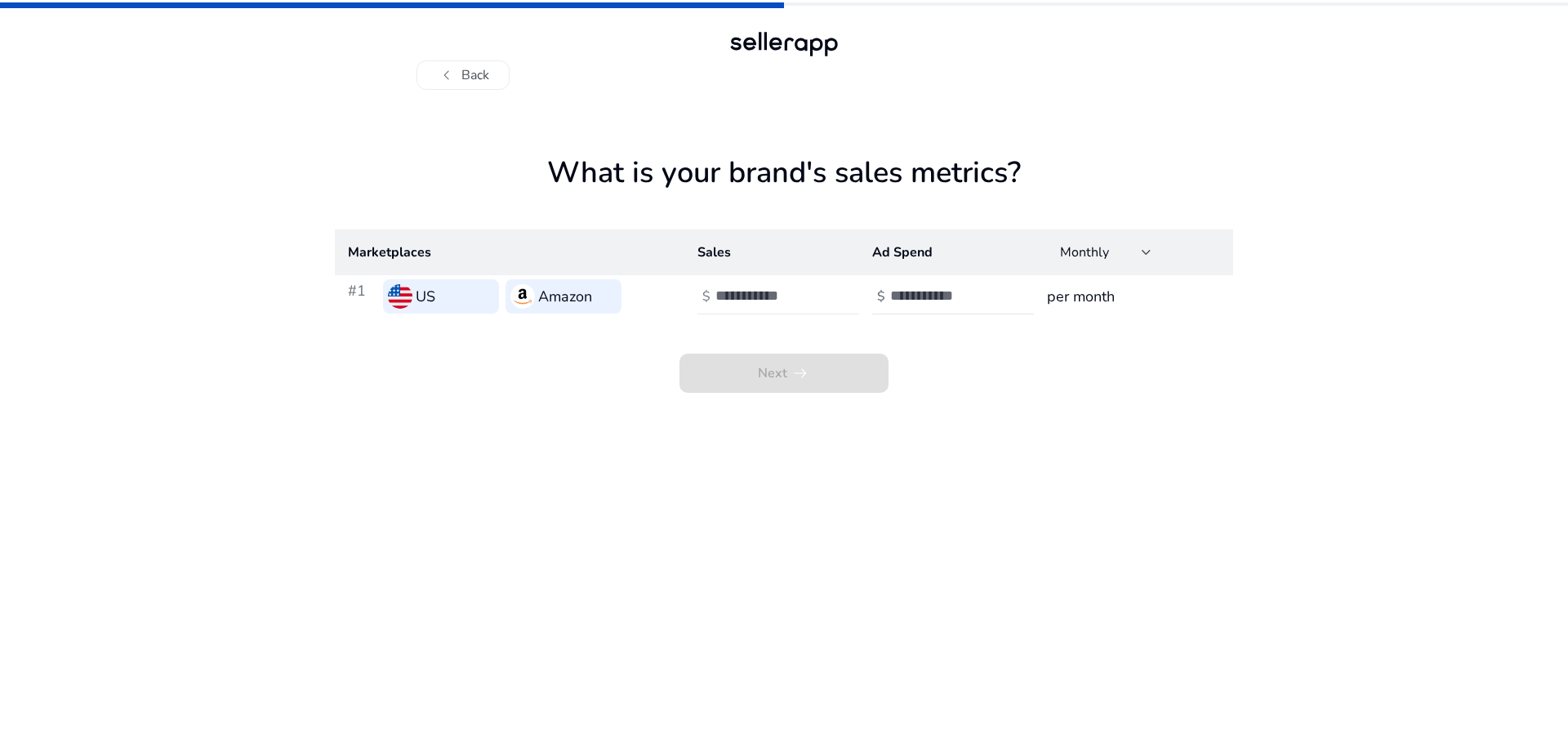 click at bounding box center [770, 296] 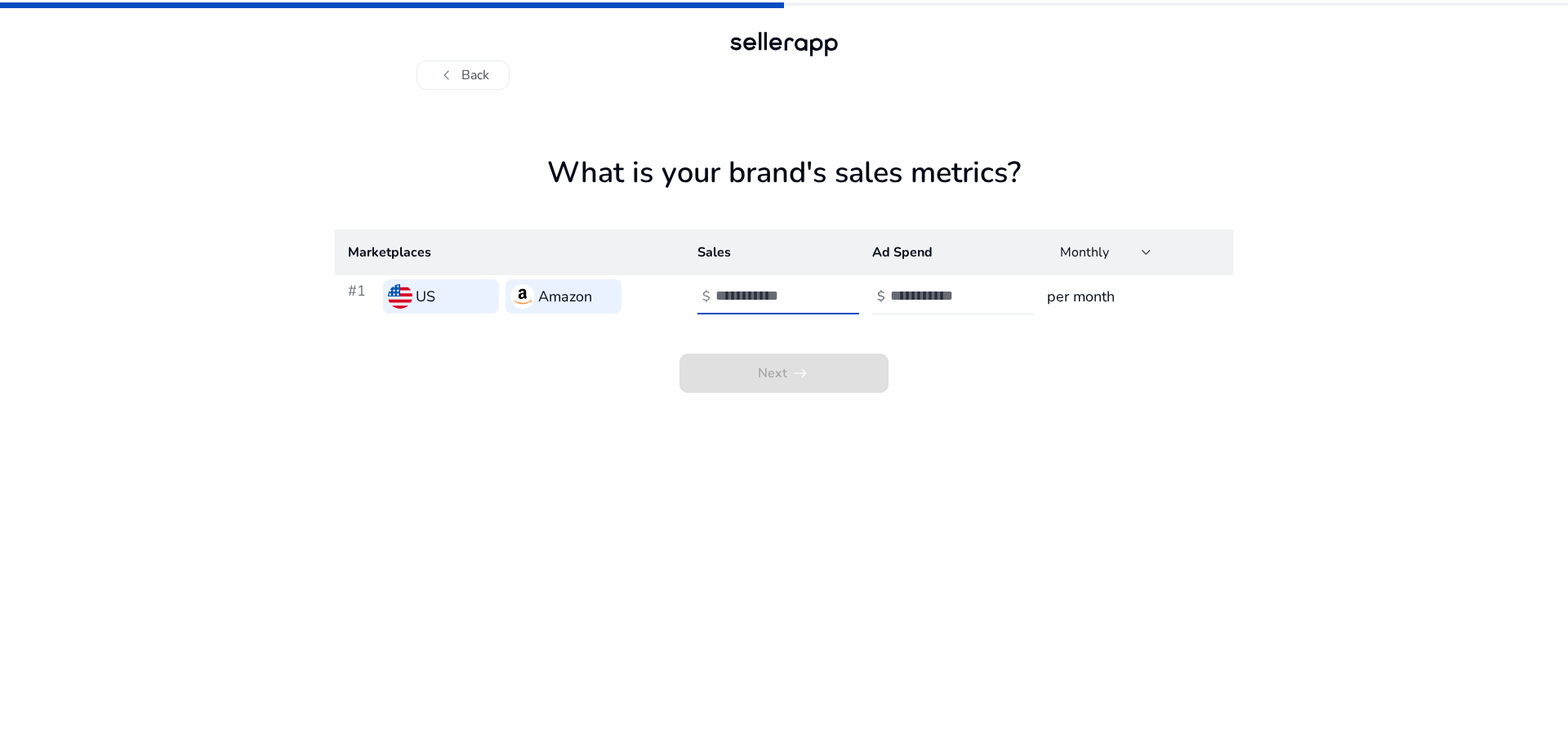 type on "*" 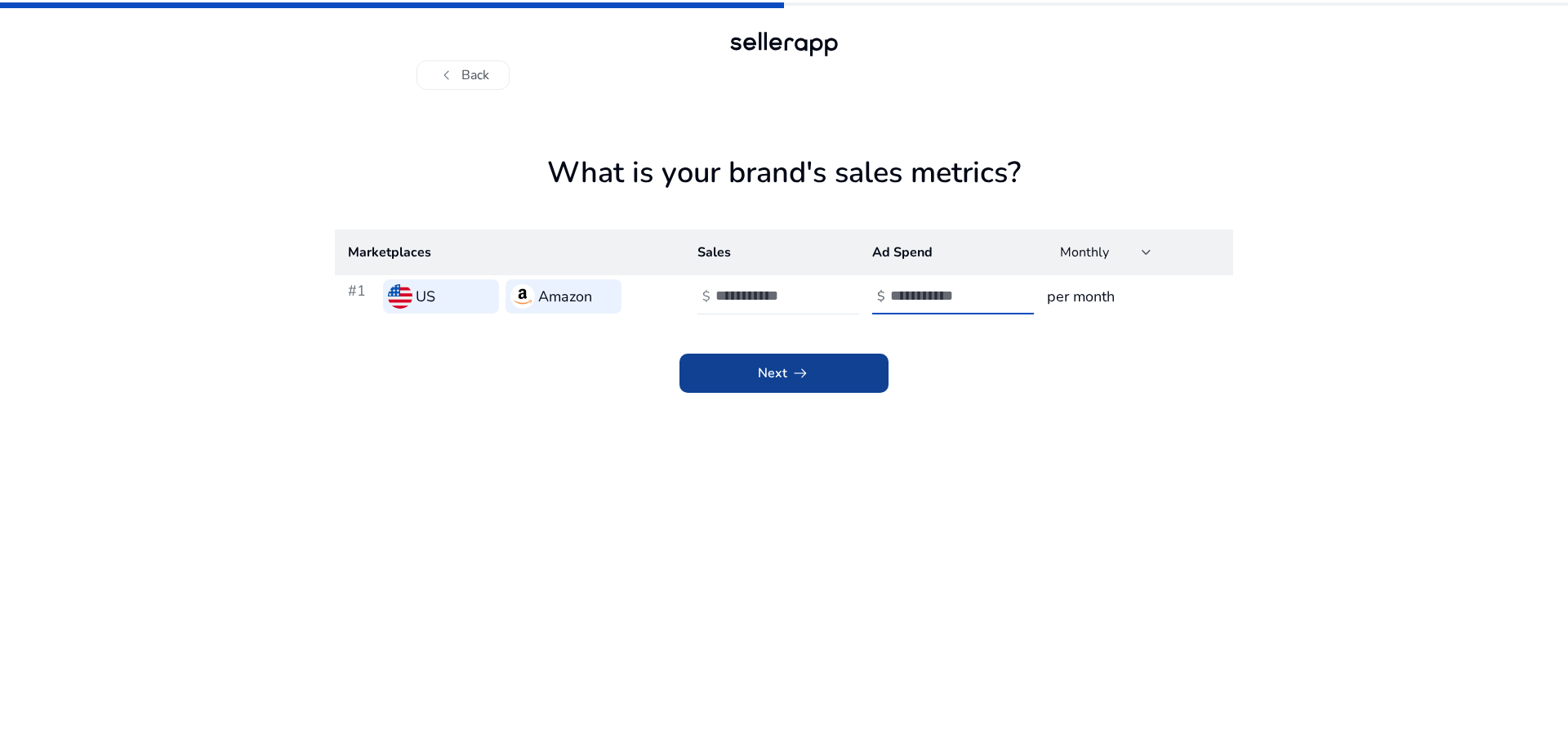 type on "*" 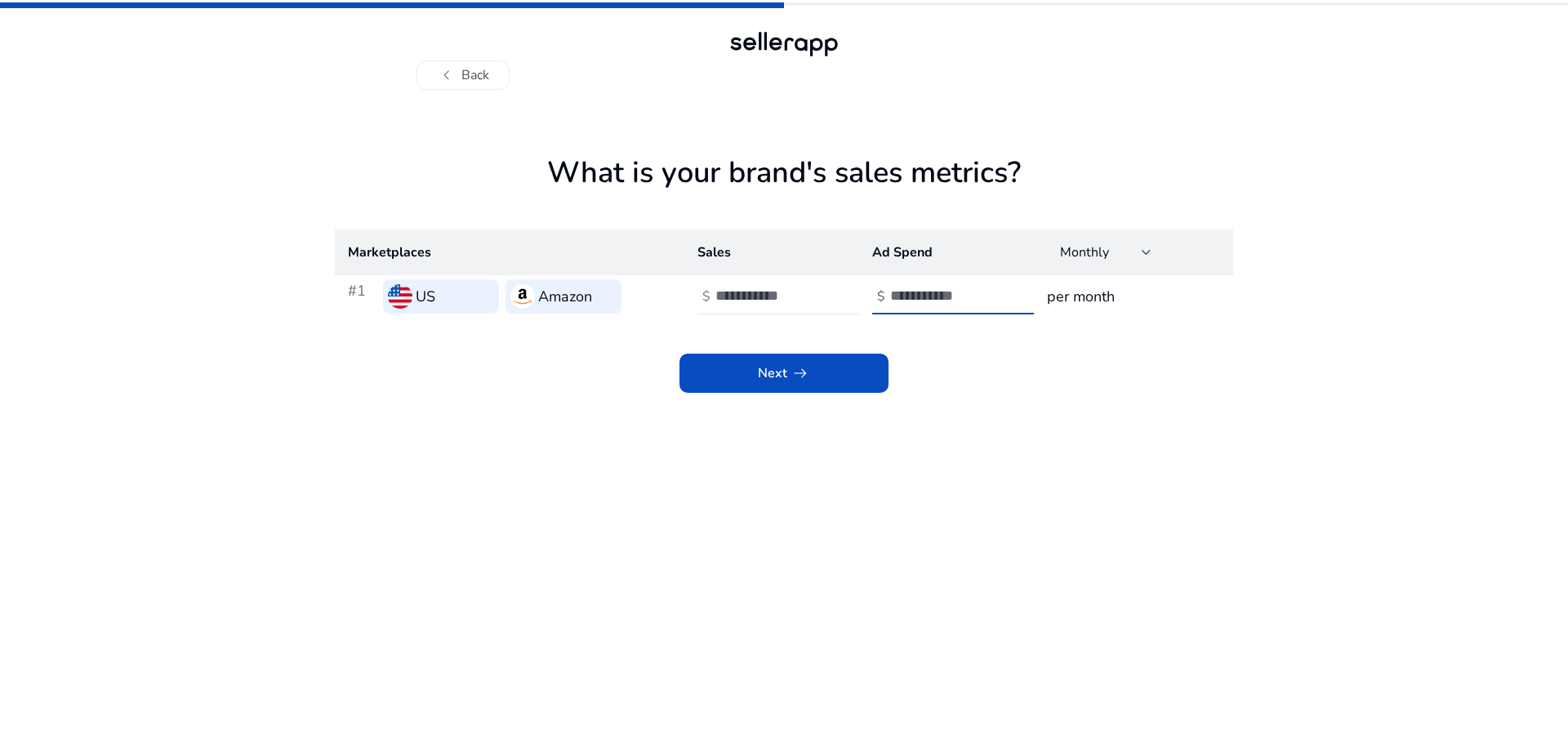 click 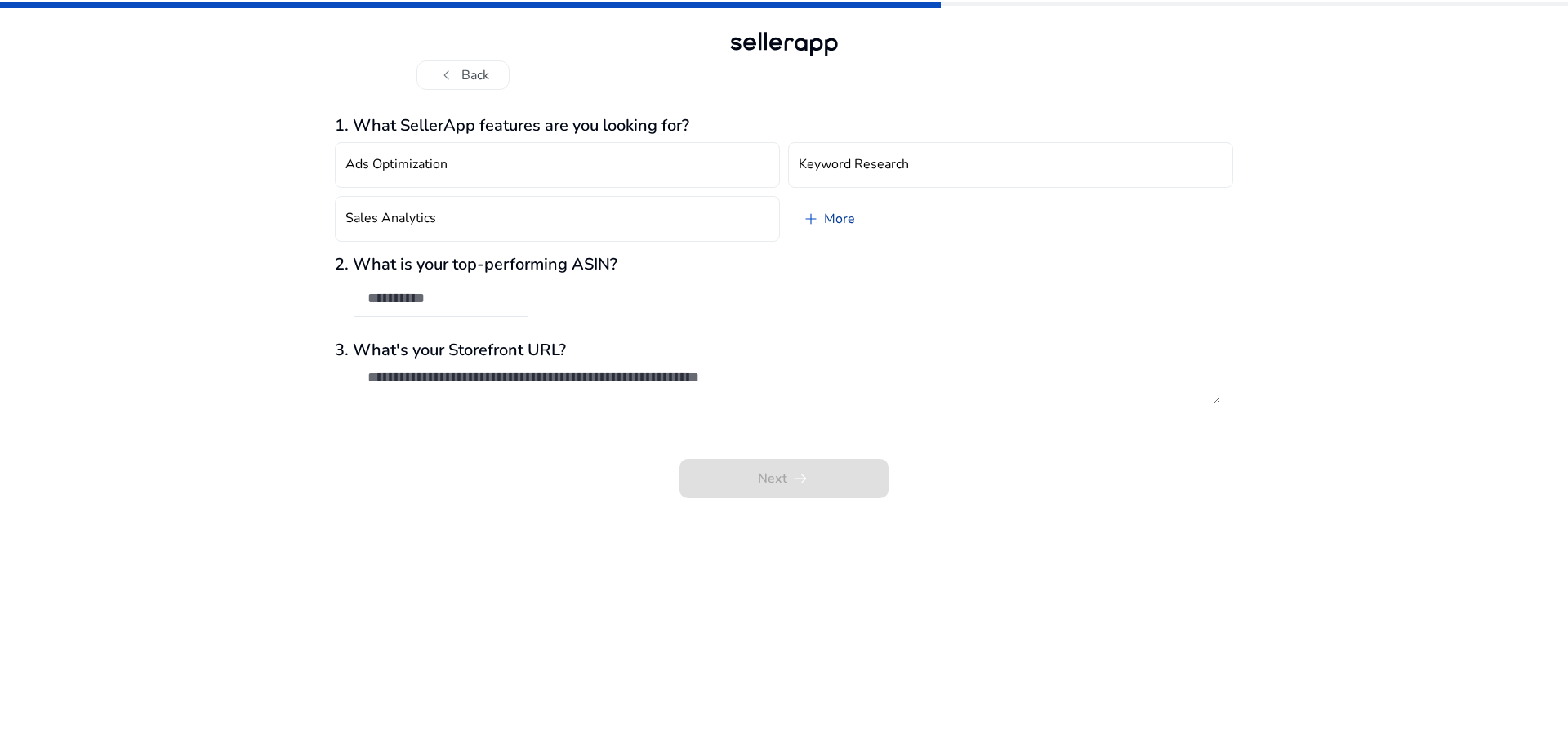 click on "add" 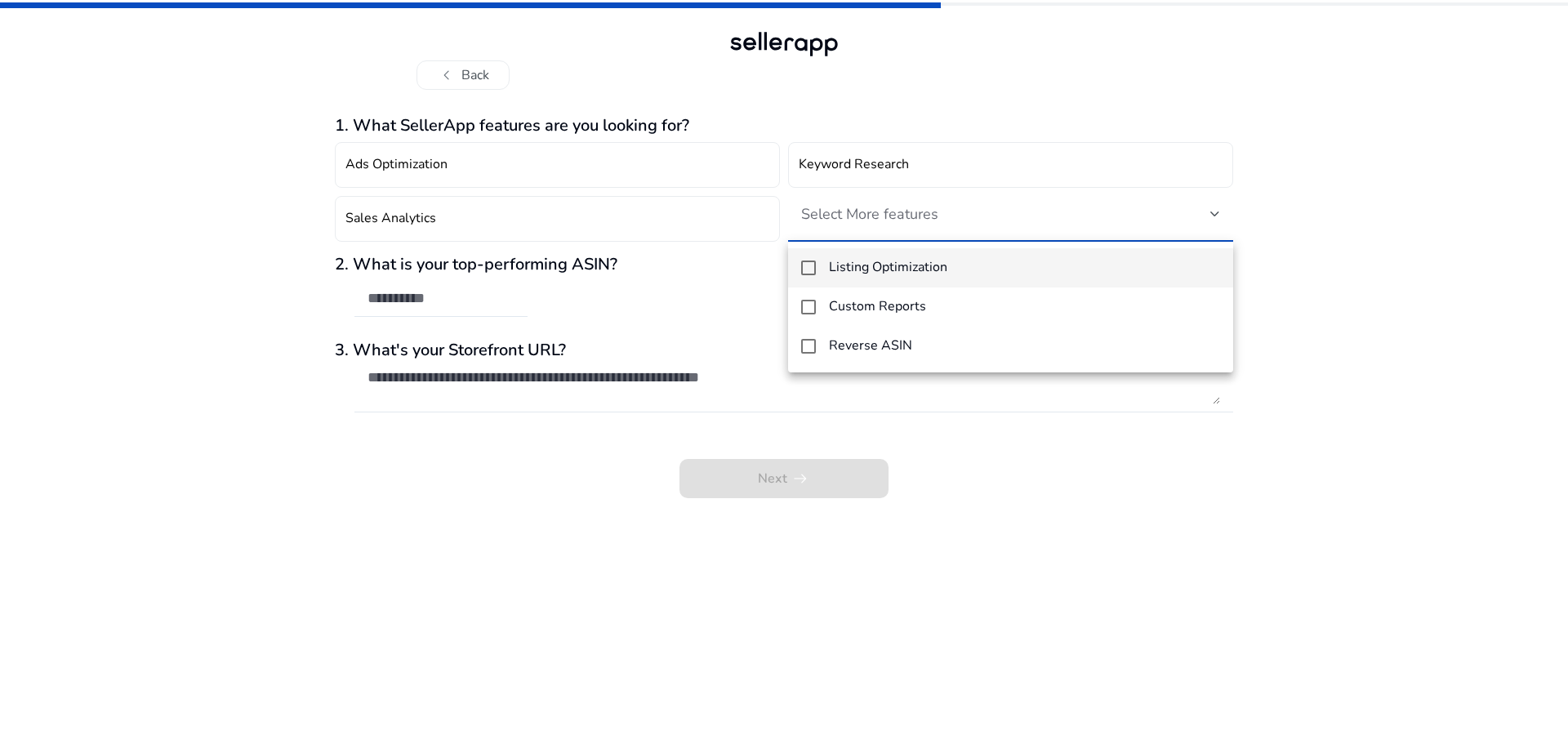 click at bounding box center [784, 372] 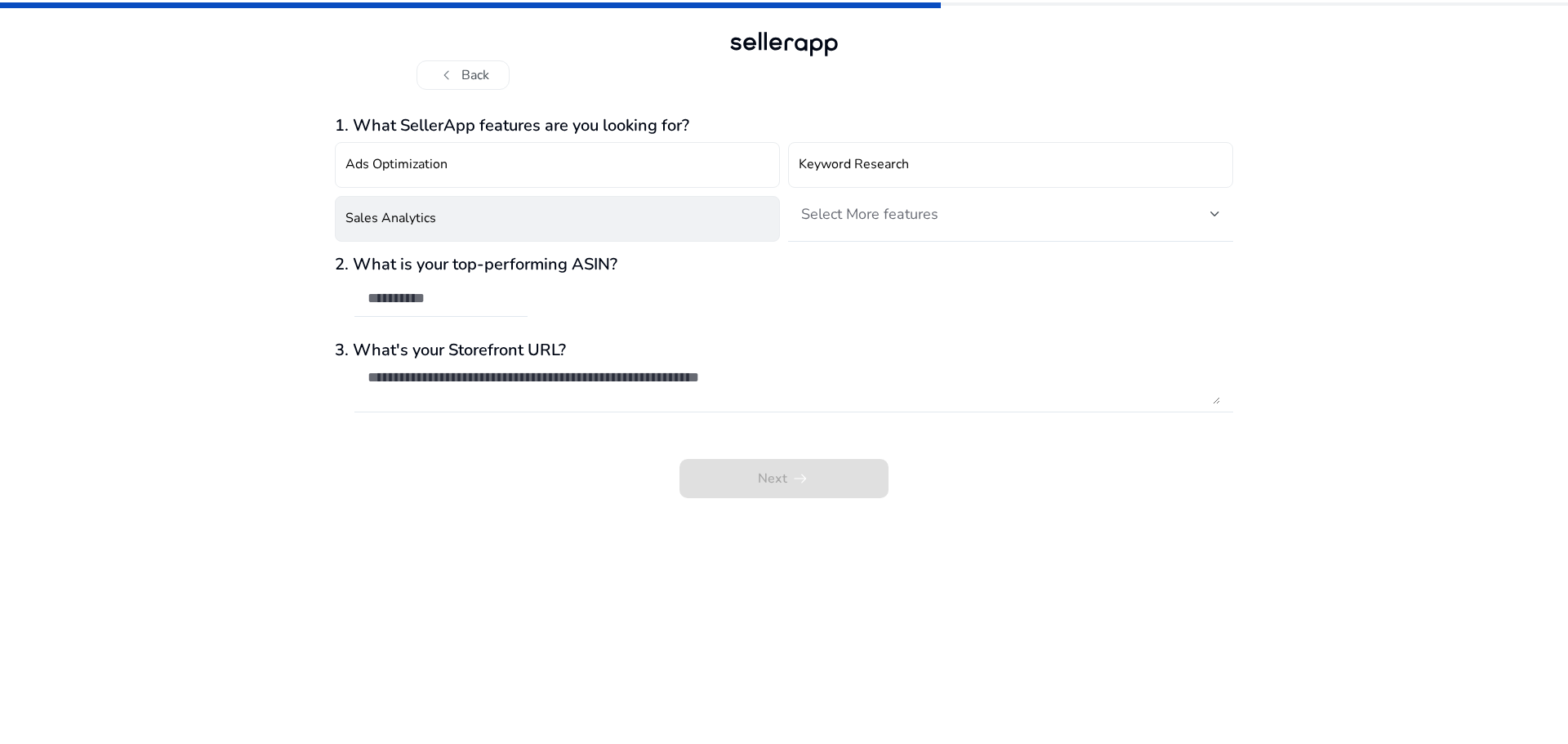 click on "Sales Analytics" 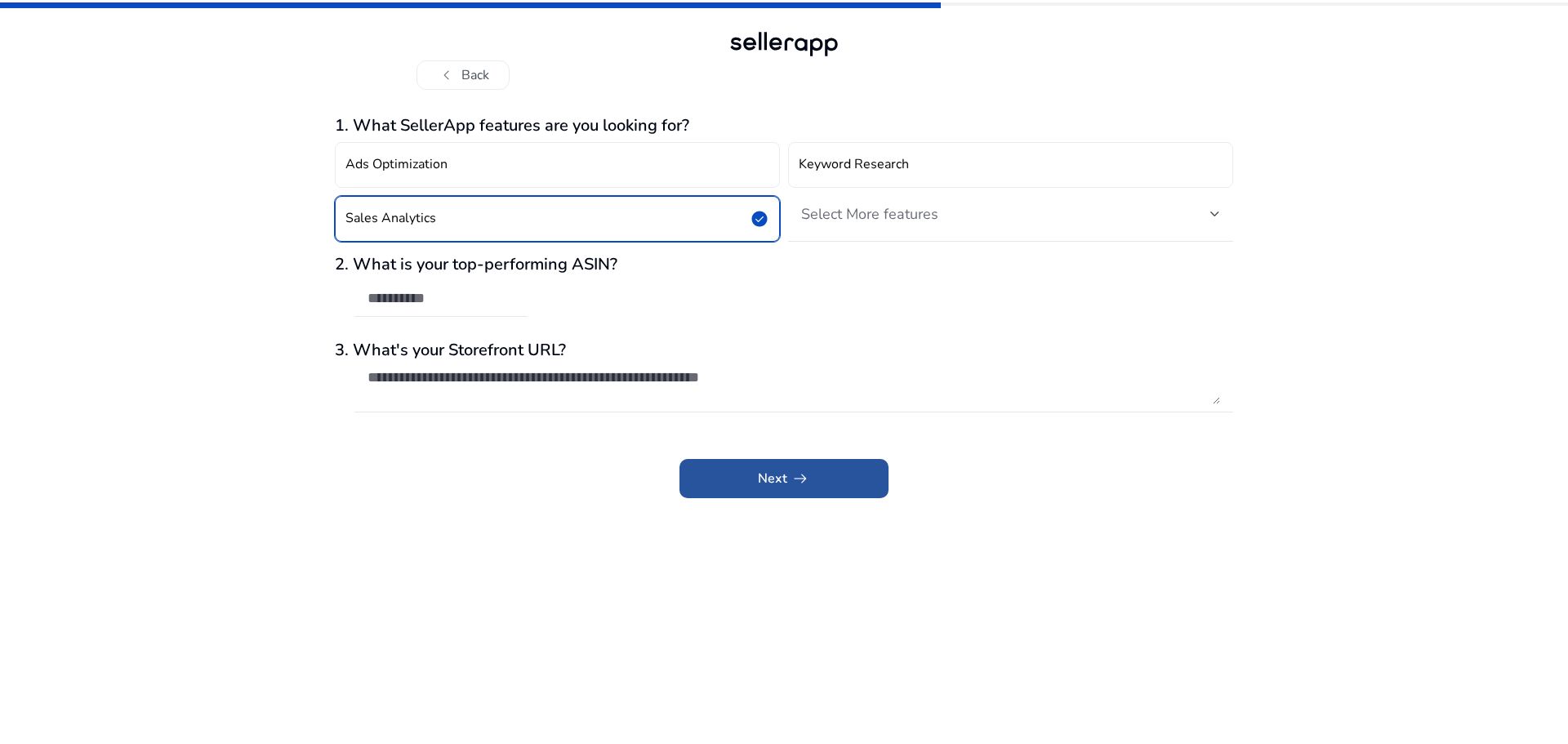 click on "arrow_right_alt" 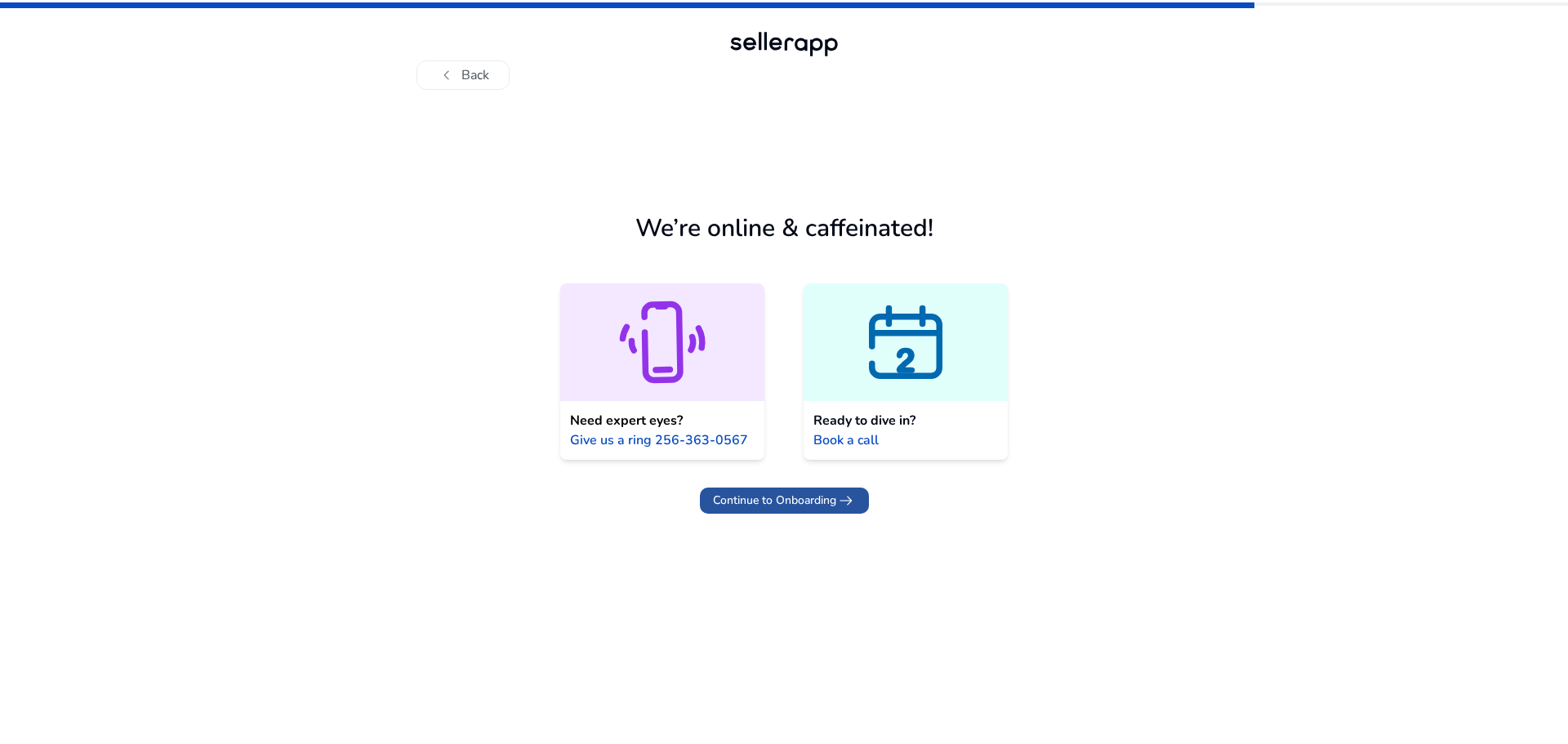 click on "Continue to Onboarding" 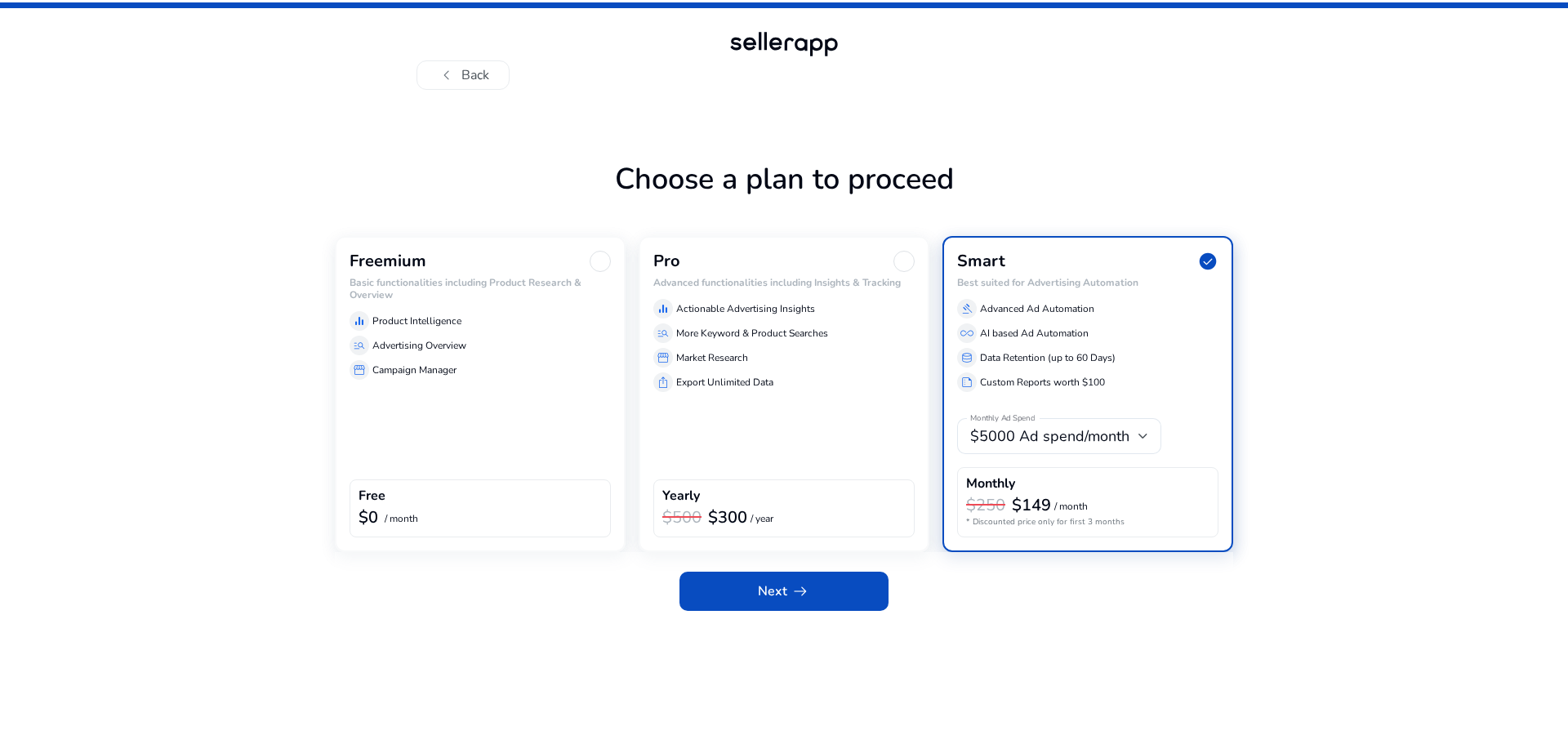 click 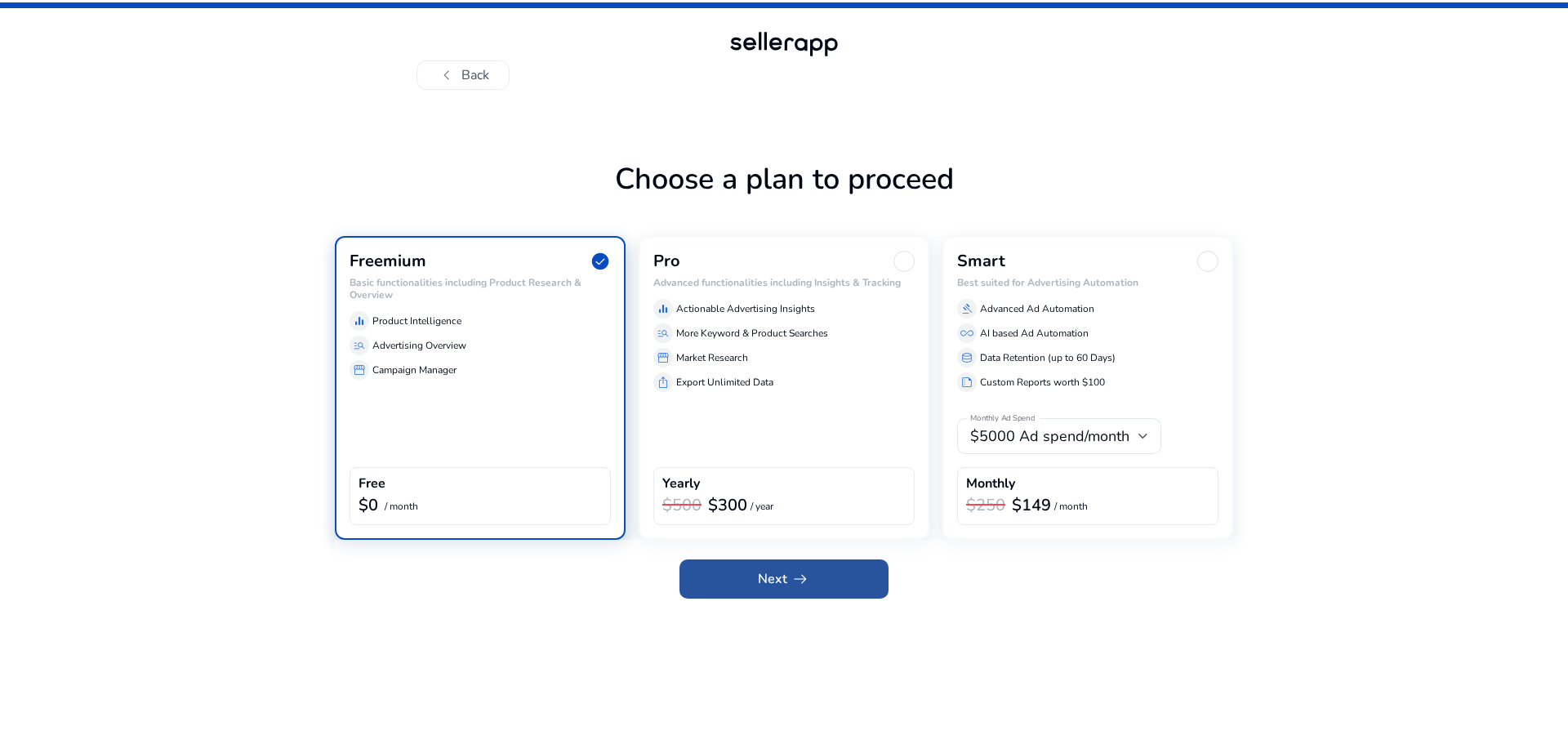 click 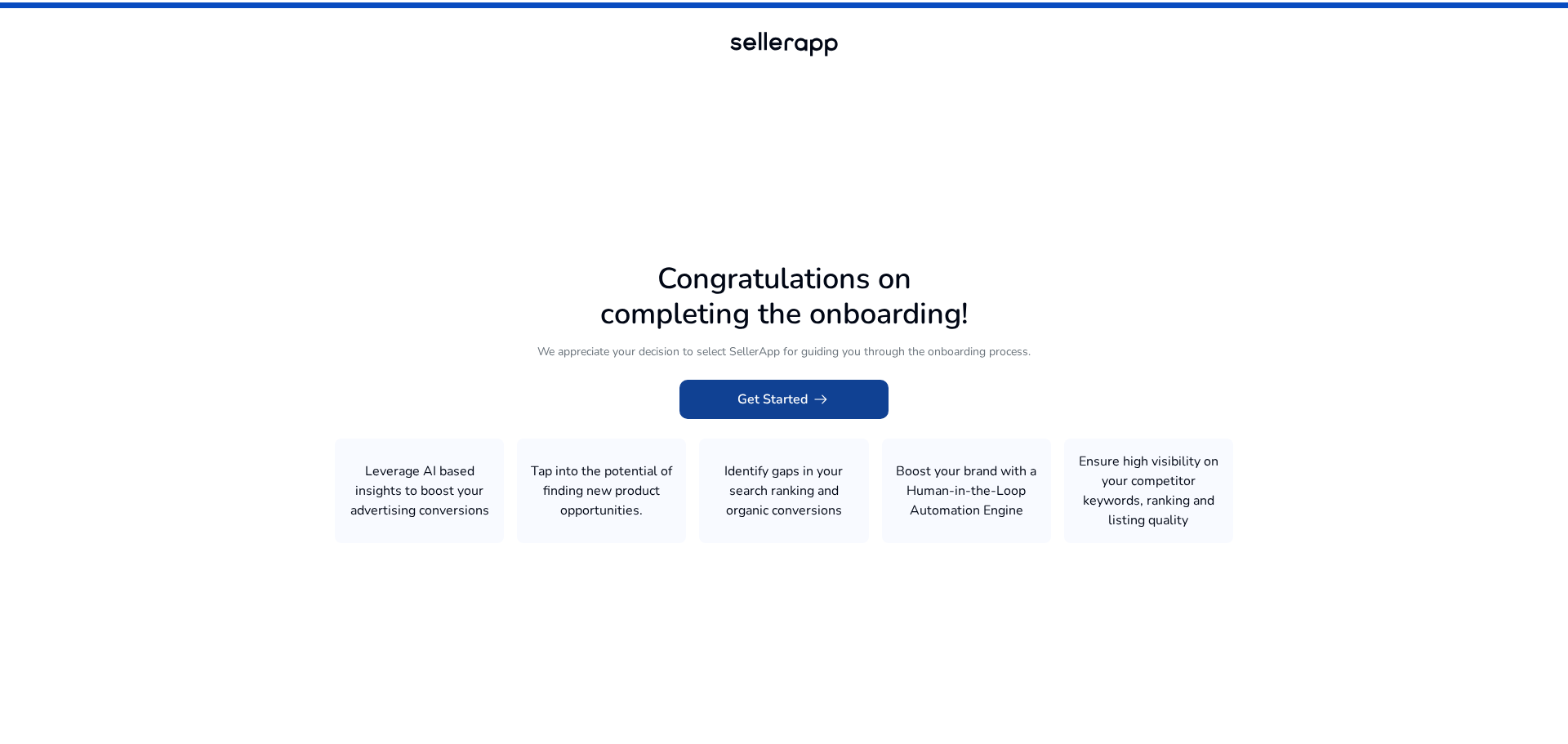 click 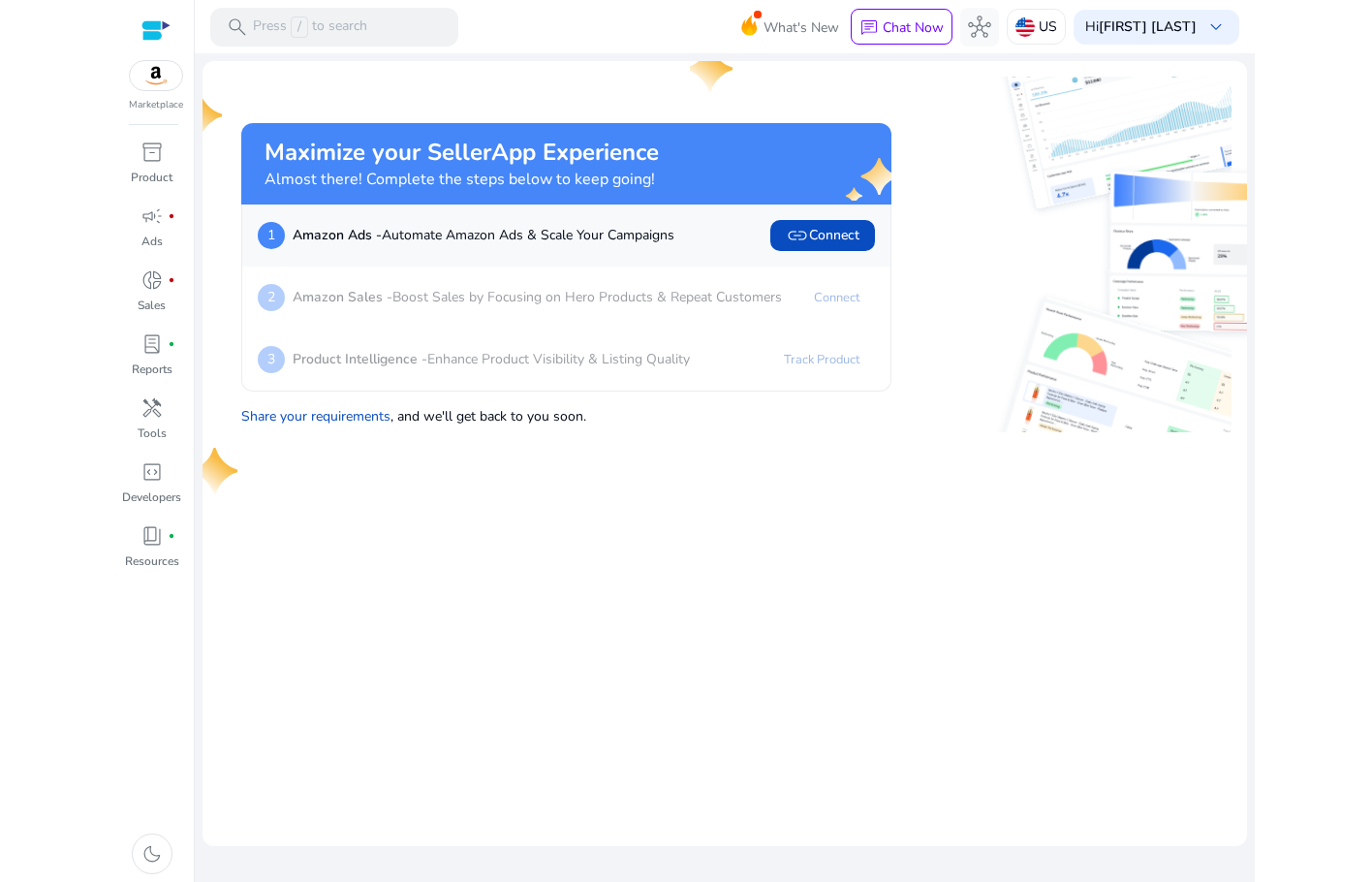 scroll, scrollTop: 0, scrollLeft: 0, axis: both 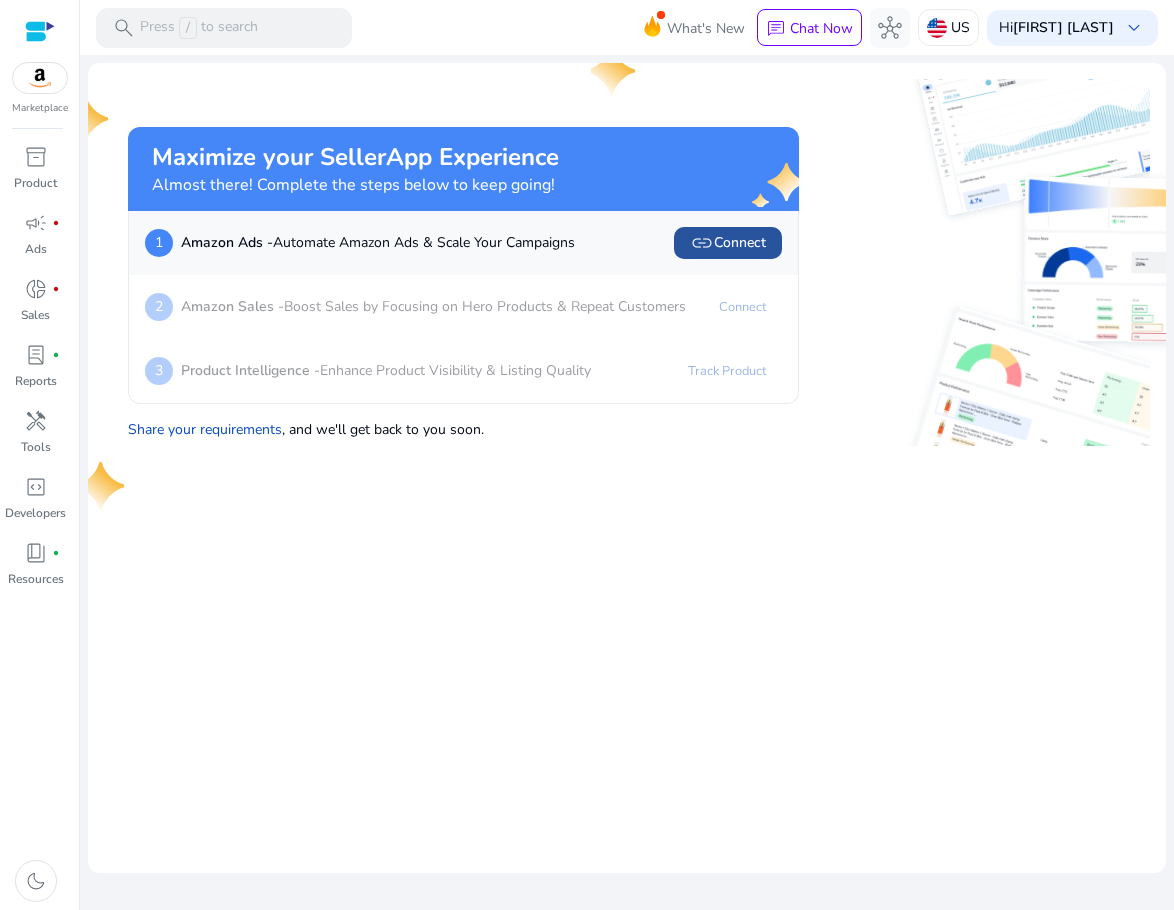 click on "link" 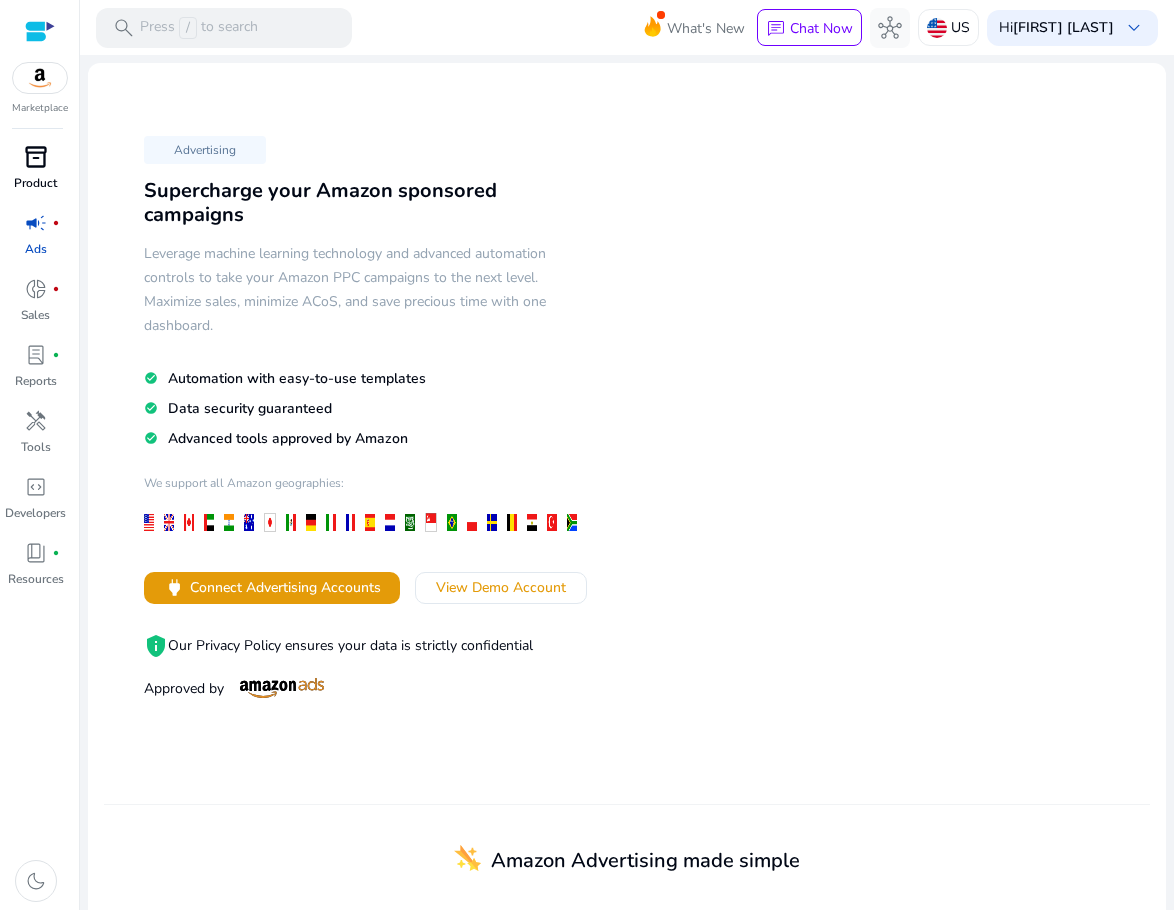 click on "Product" at bounding box center (35, 183) 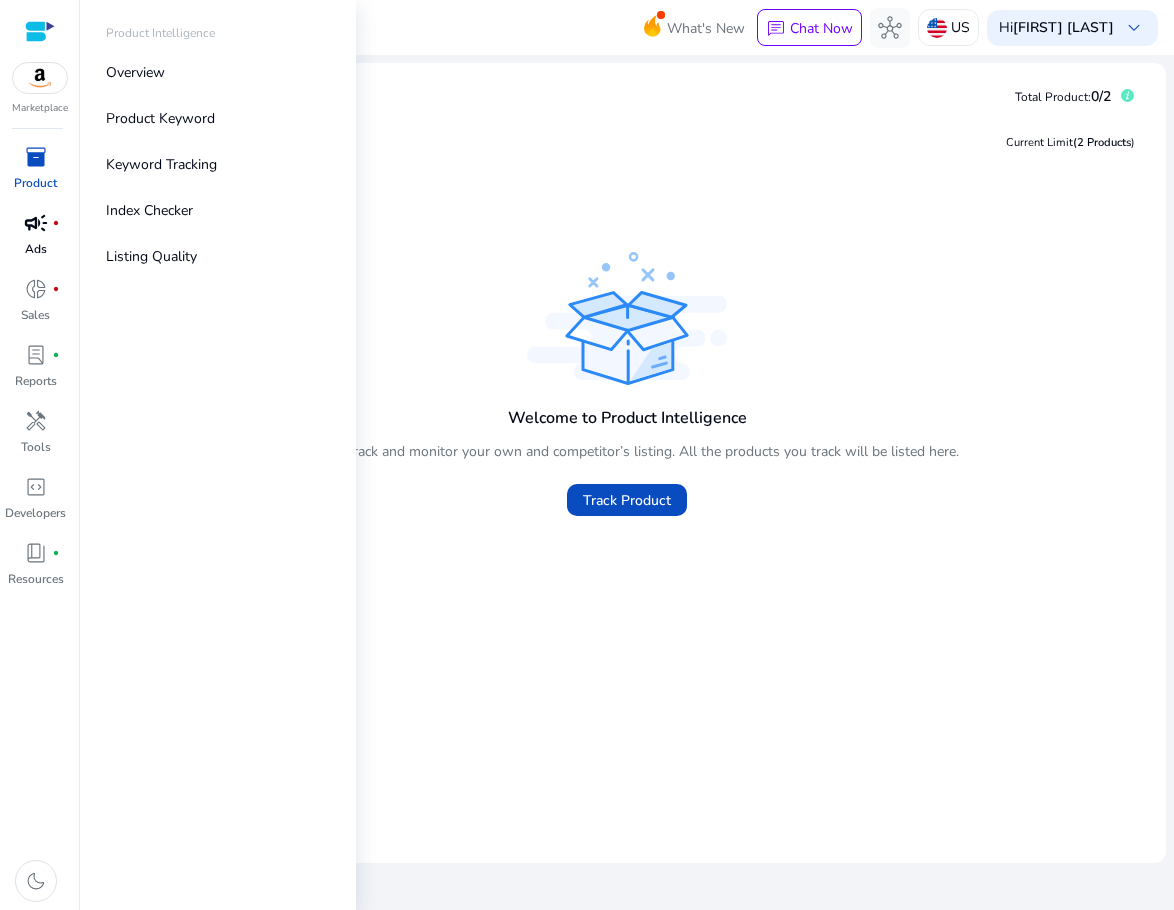 click on "campaign   fiber_manual_record   Ads" at bounding box center [35, 240] 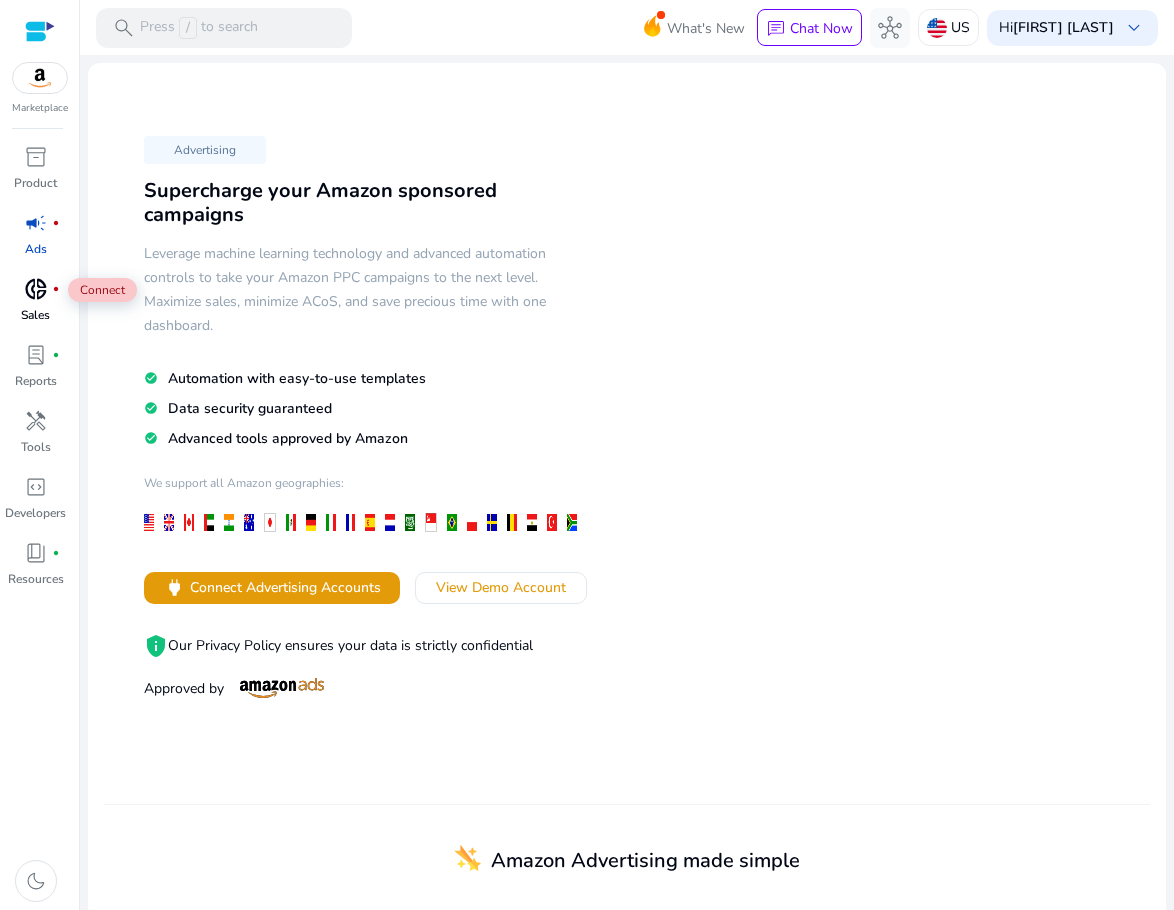 click on "donut_small" at bounding box center [36, 289] 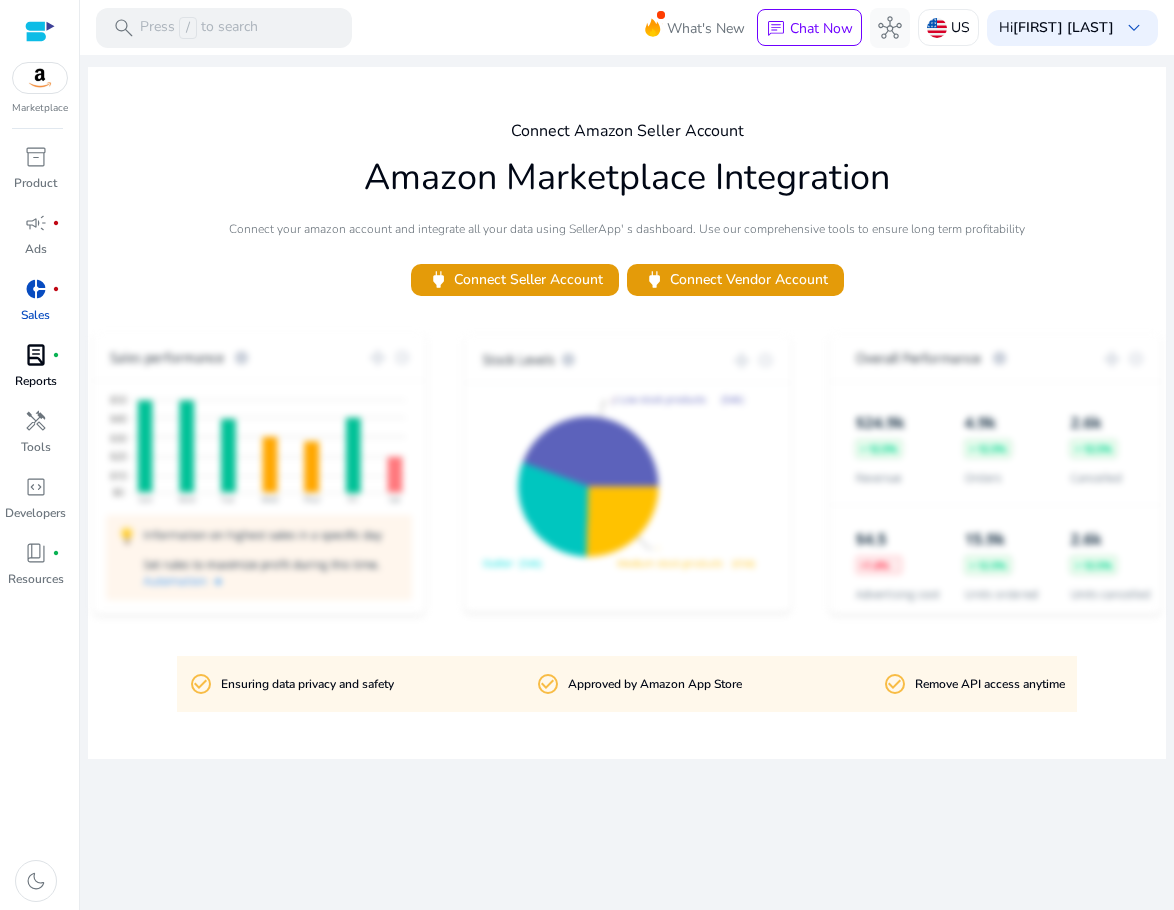 click on "Reports" at bounding box center [36, 381] 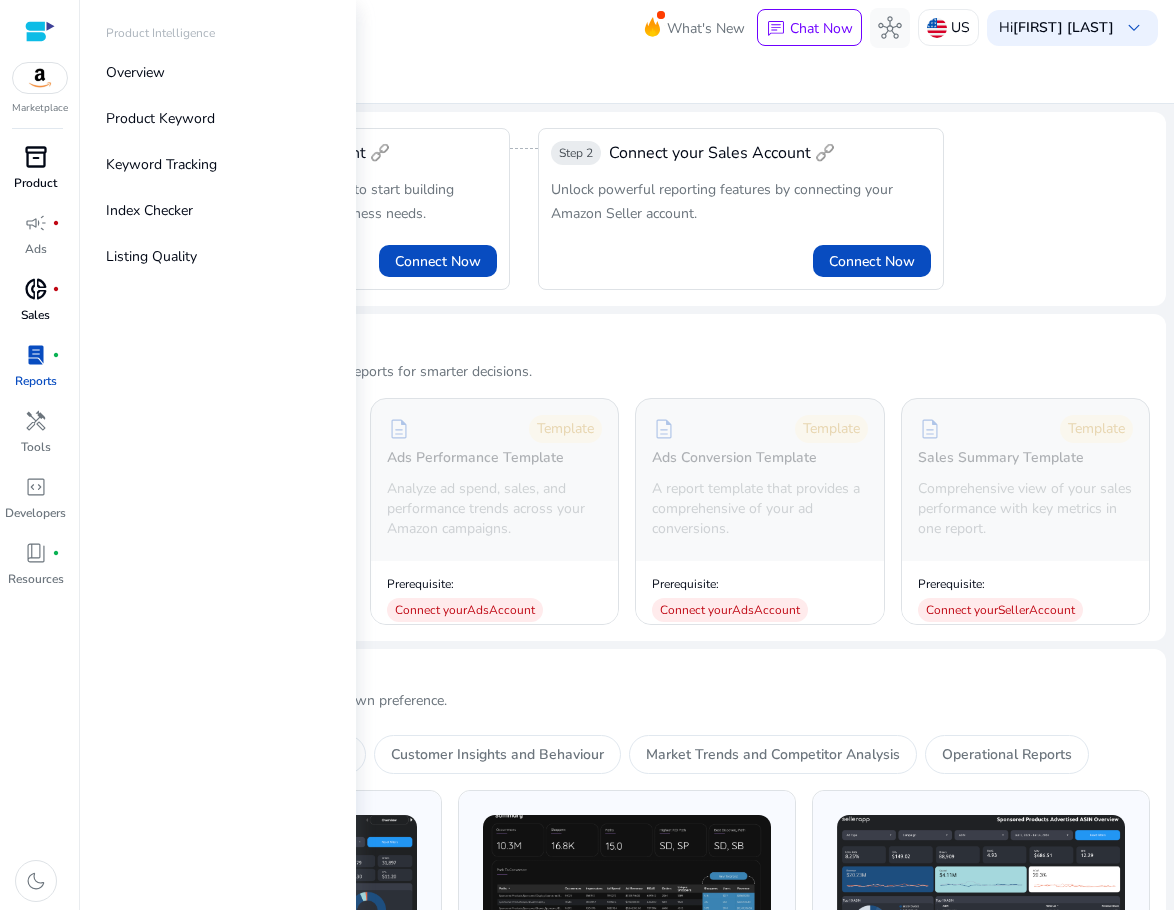 click on "Product" at bounding box center [35, 183] 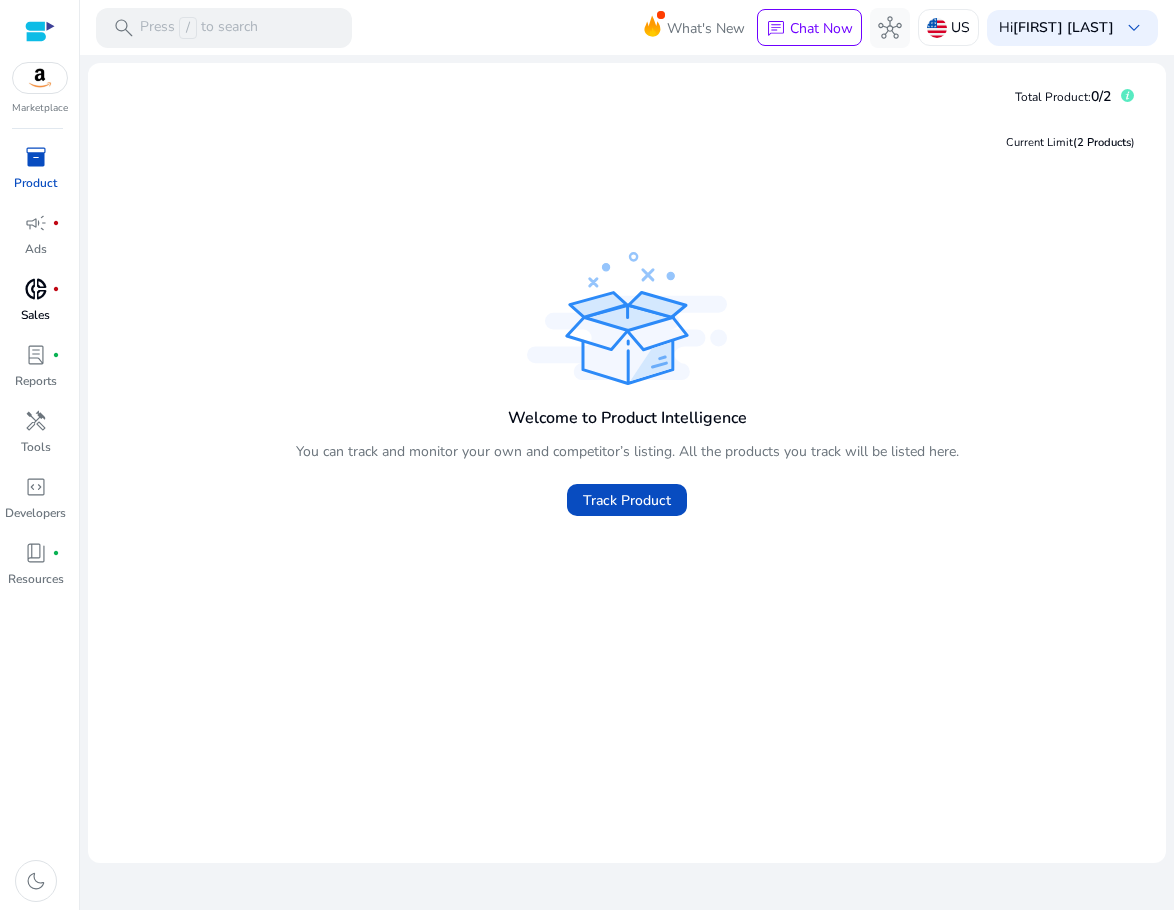 drag, startPoint x: 486, startPoint y: 200, endPoint x: 517, endPoint y: 300, distance: 104.69479 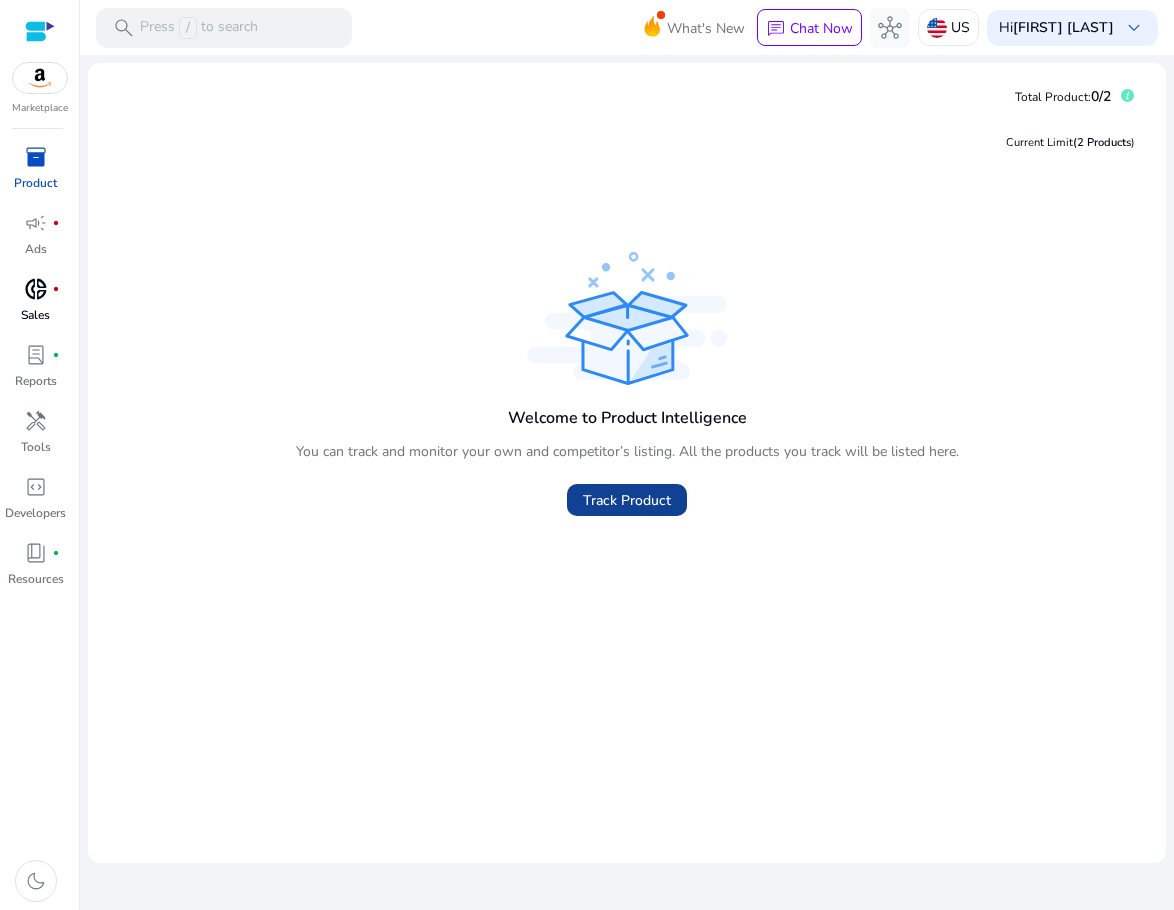 click on "Track Product" 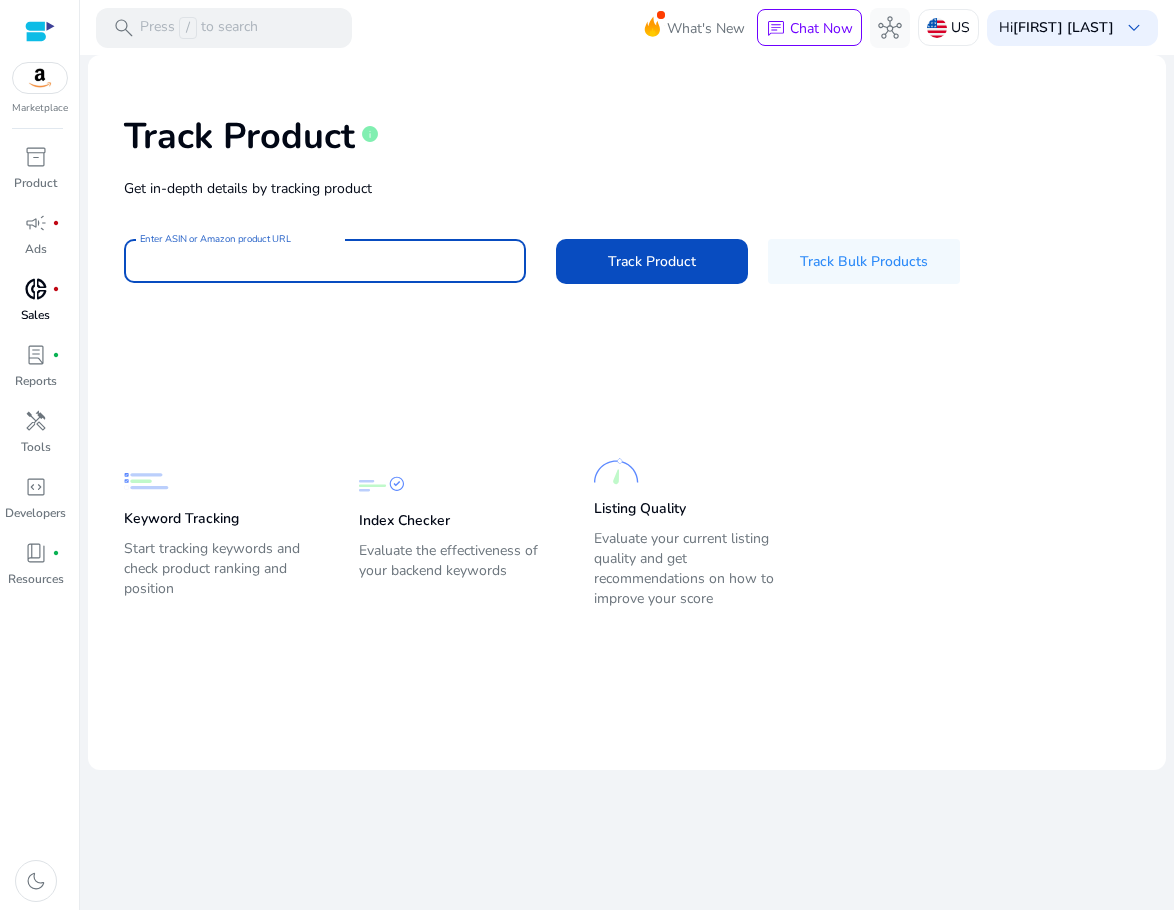 click on "Track Product   info   Get in-depth details by tracking product  Enter ASIN or Amazon product URL  Track Product   Track Bulk Products" 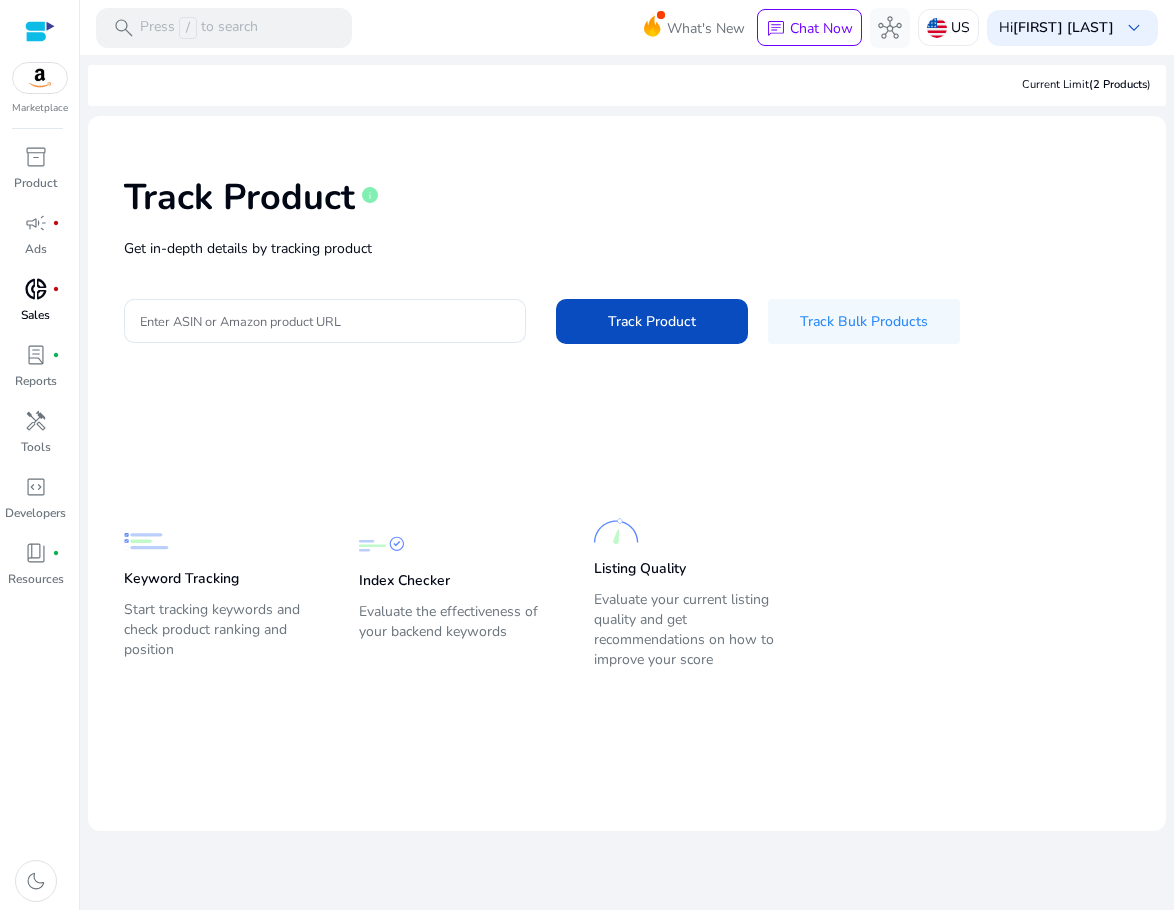 click on "Track Product   info   Get in-depth details by tracking product  Enter ASIN or Amazon product URL  Track Product   Track Bulk Products" 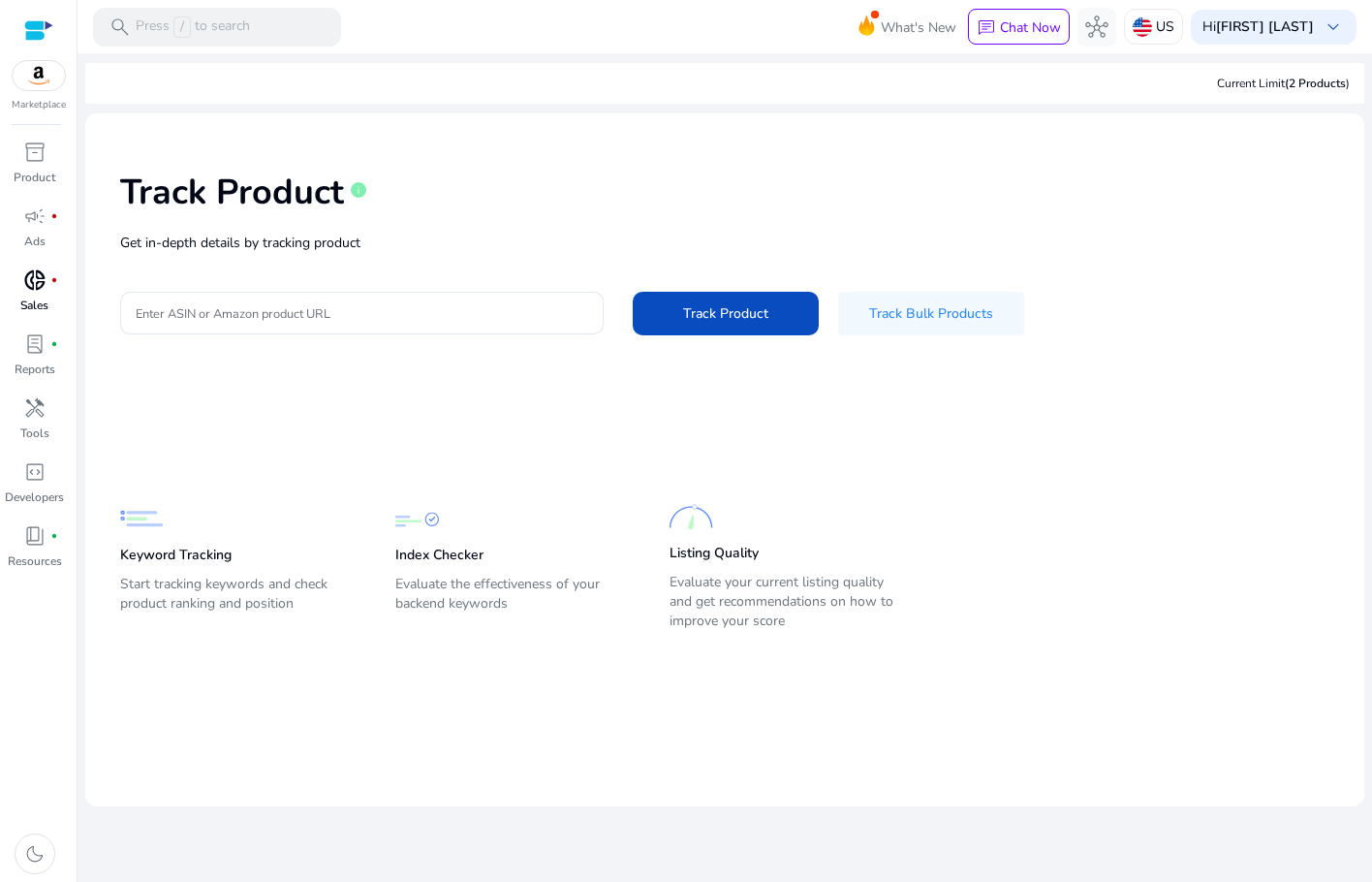 click at bounding box center (39, 30) 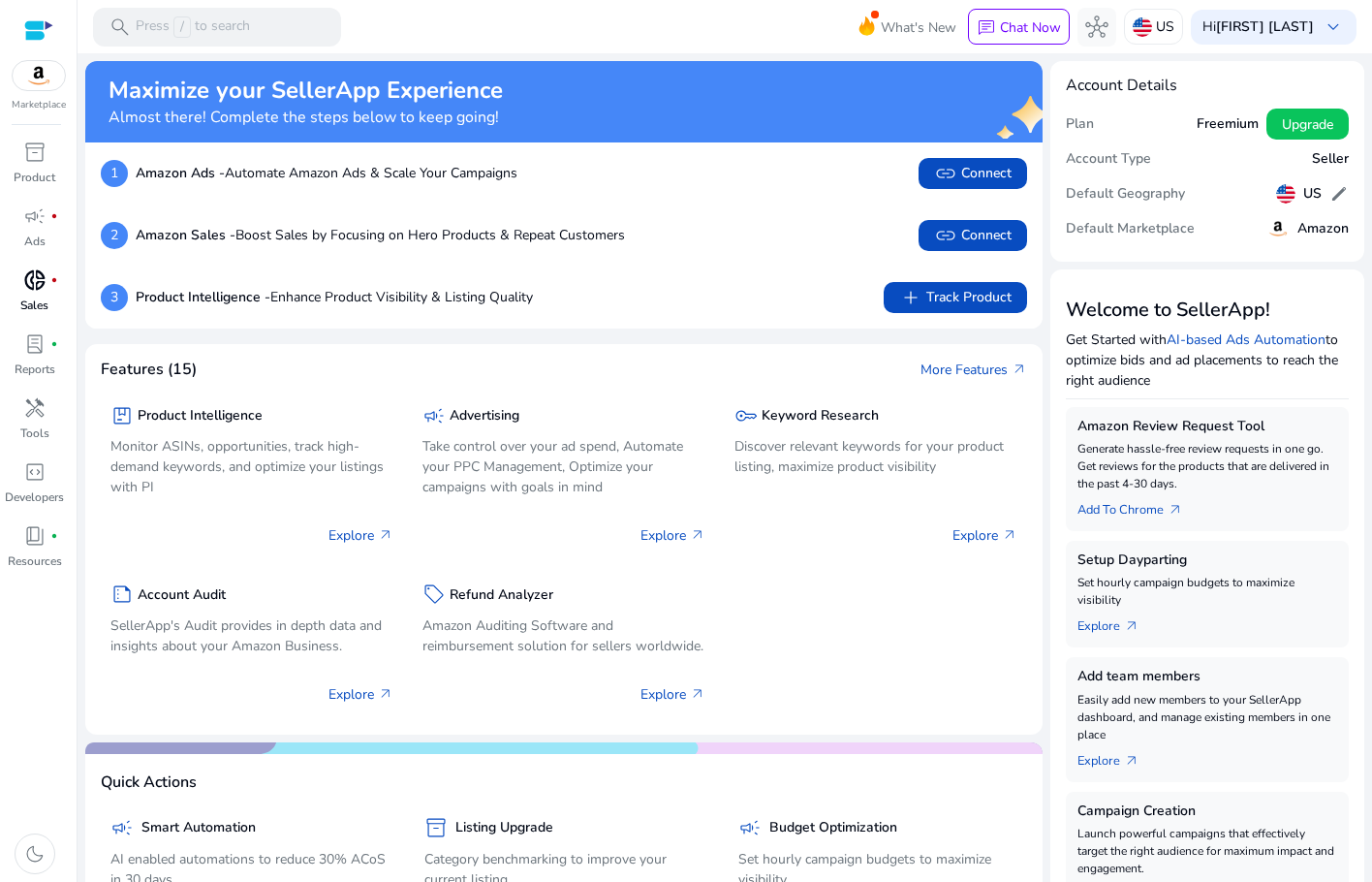 click on "search   Press  /  to search  What's New  chat  Chat Now  hub  [COUNTRY]  Hi  [FIRST] [LAST]  keyboard_arrow_down" at bounding box center [725, 26] 